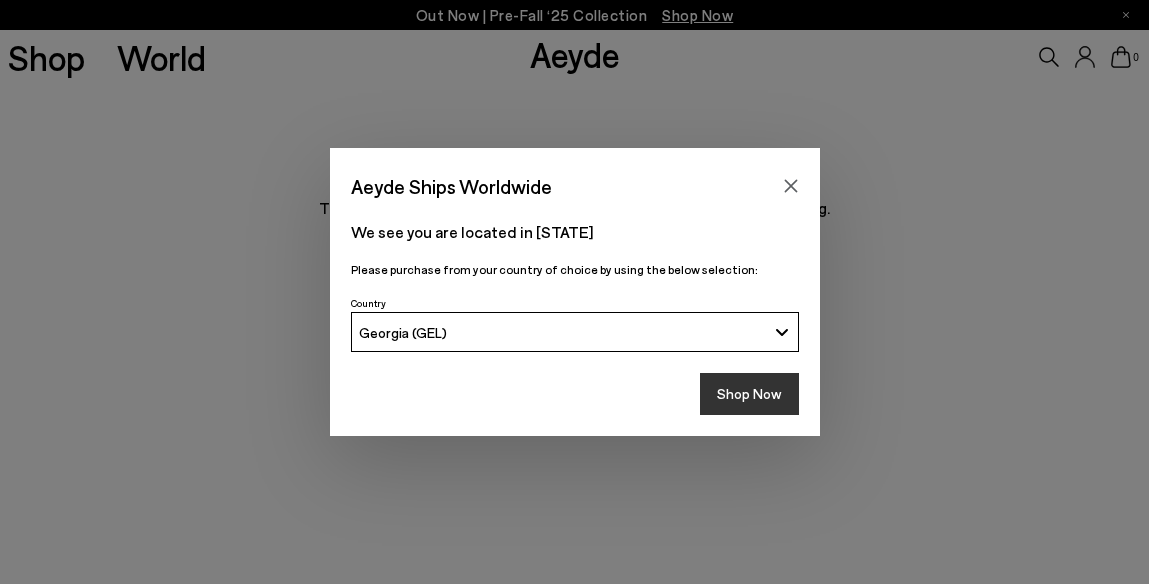 scroll, scrollTop: 0, scrollLeft: 0, axis: both 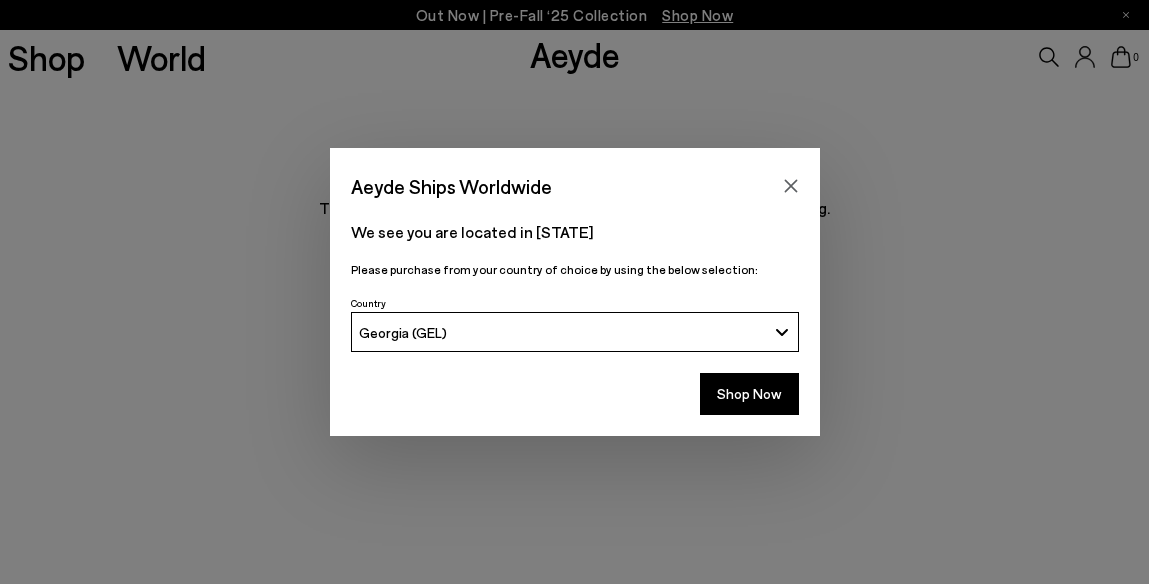 click on "Georgia (GEL)" at bounding box center [575, 332] 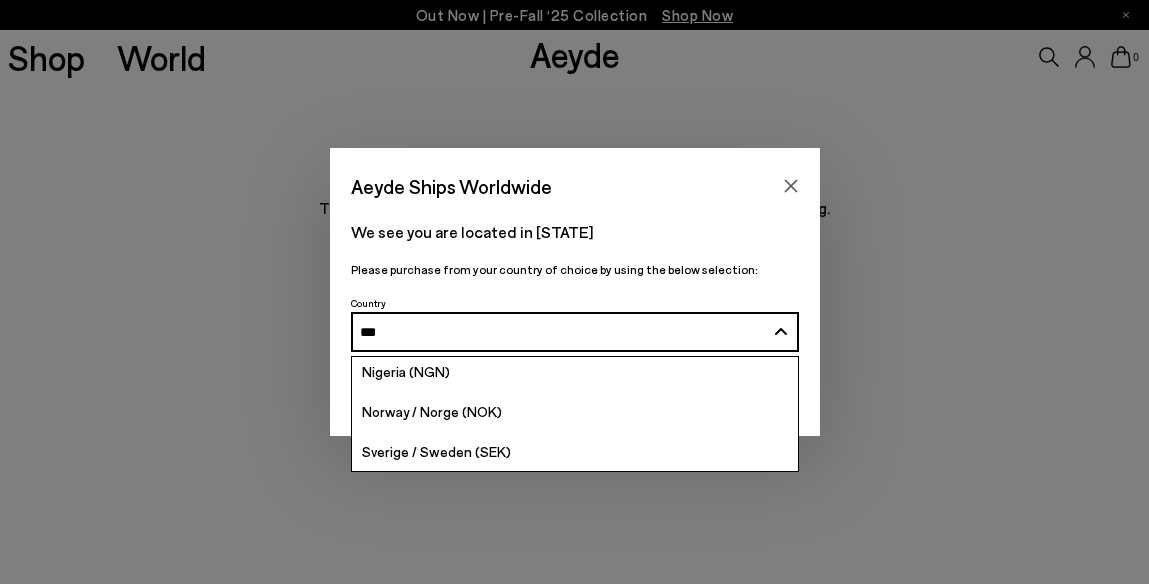 scroll, scrollTop: 45, scrollLeft: 0, axis: vertical 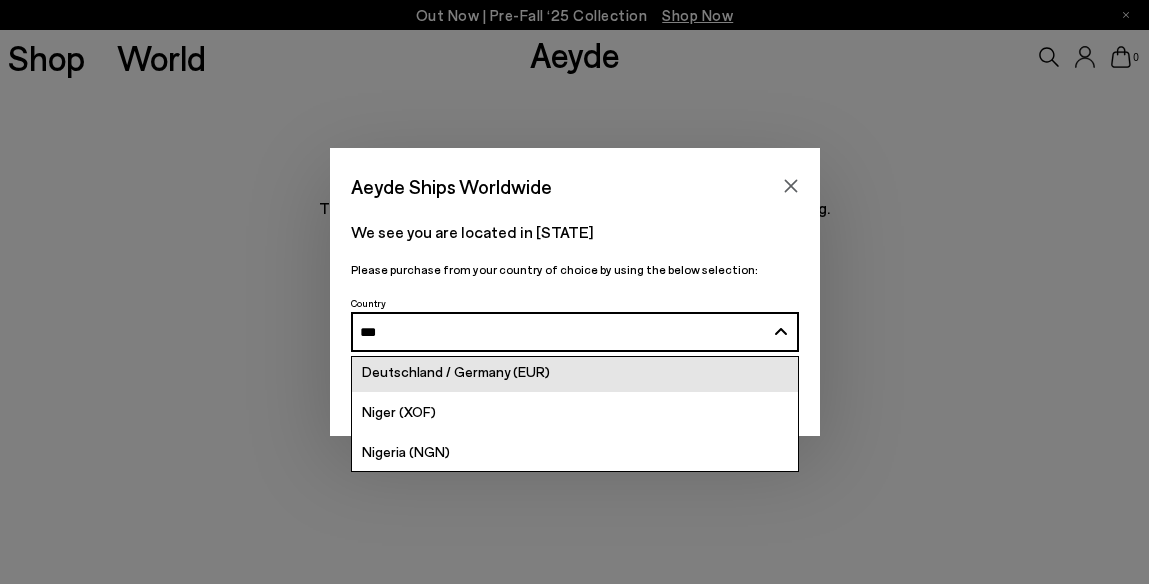 type on "***" 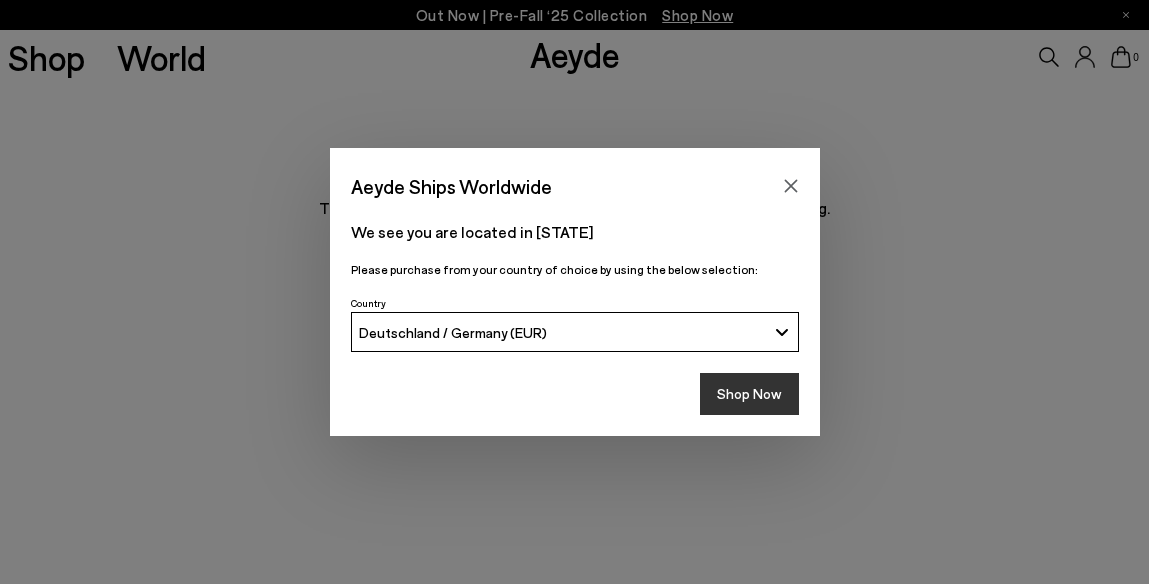 click on "Shop Now" at bounding box center (749, 394) 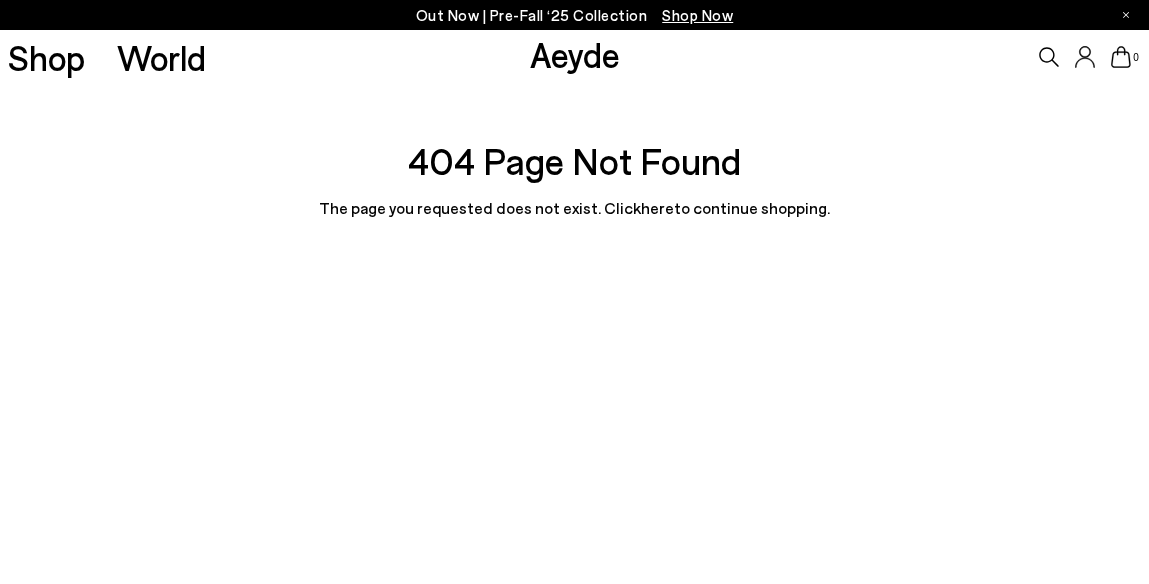 scroll, scrollTop: 0, scrollLeft: 0, axis: both 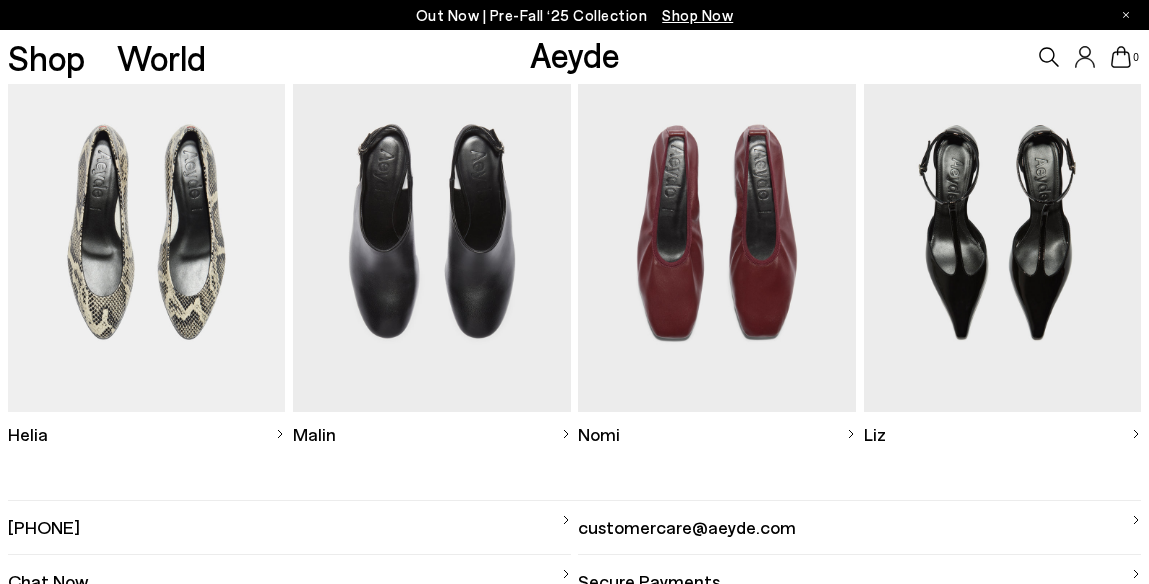 click at bounding box center (431, 231) 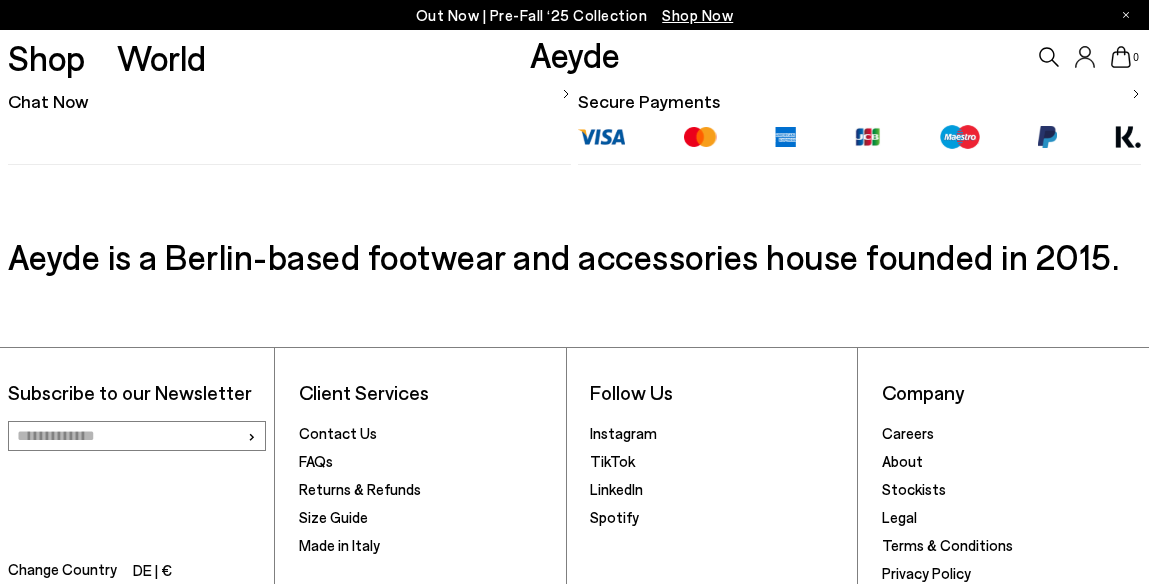 scroll, scrollTop: 750, scrollLeft: 0, axis: vertical 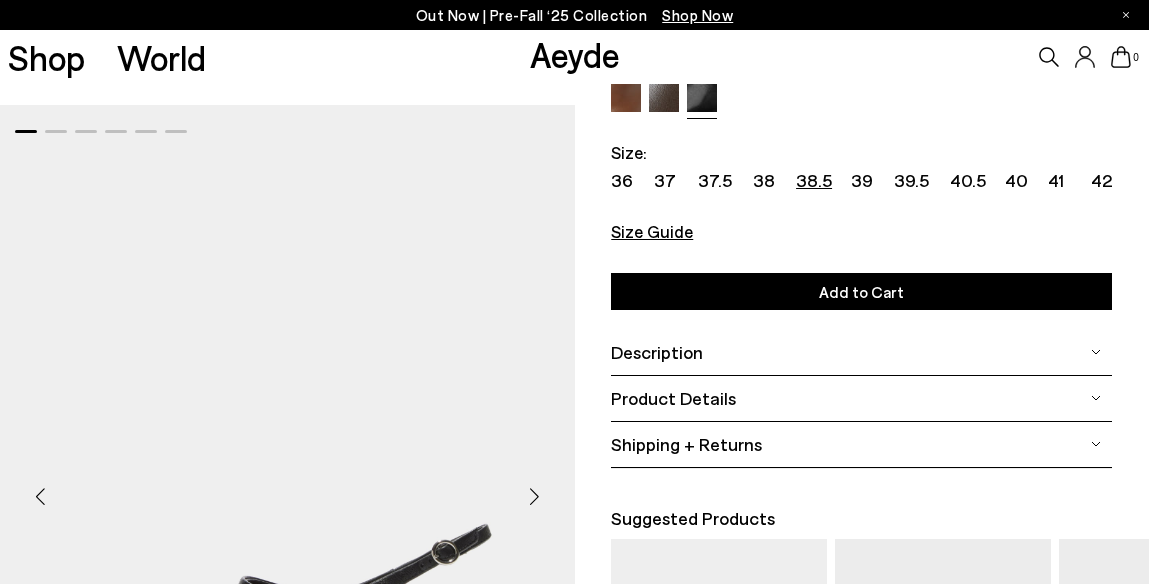 click on "38.5" at bounding box center [814, 180] 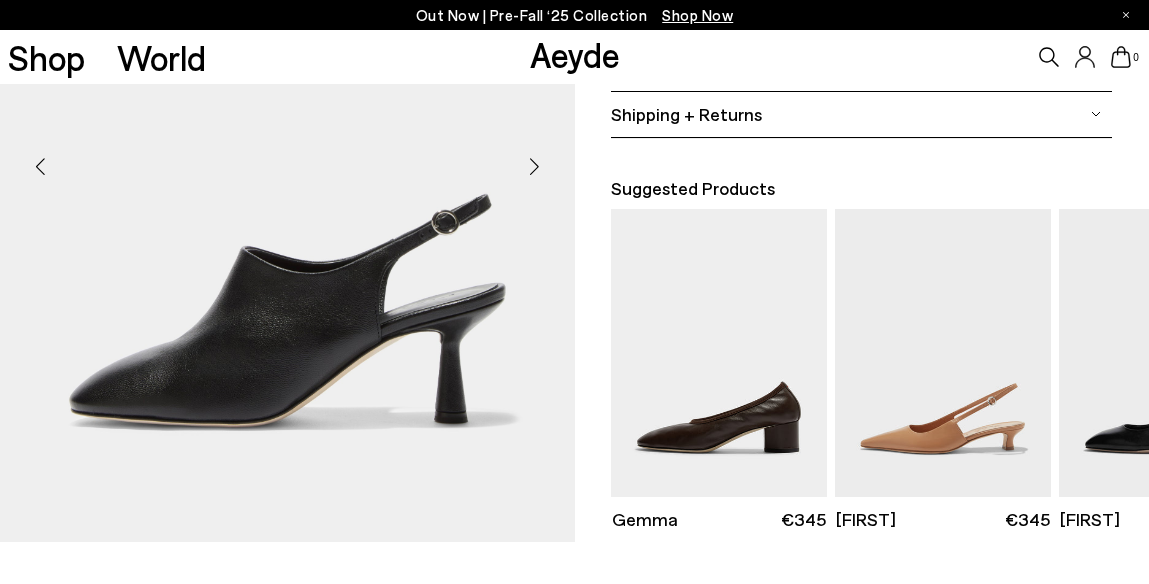 scroll, scrollTop: 514, scrollLeft: 0, axis: vertical 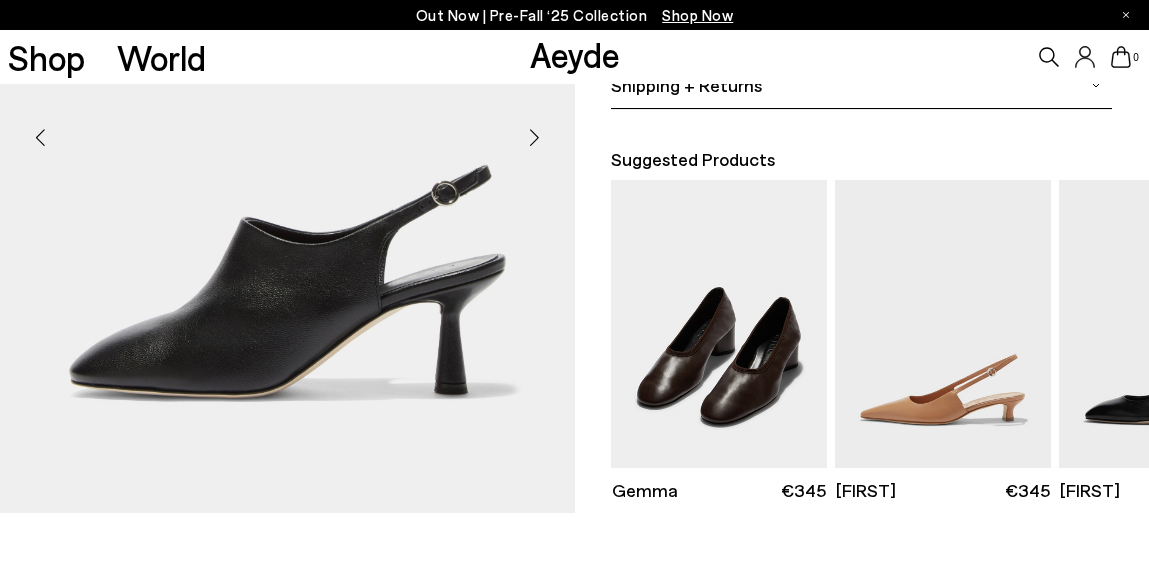 click at bounding box center [719, 324] 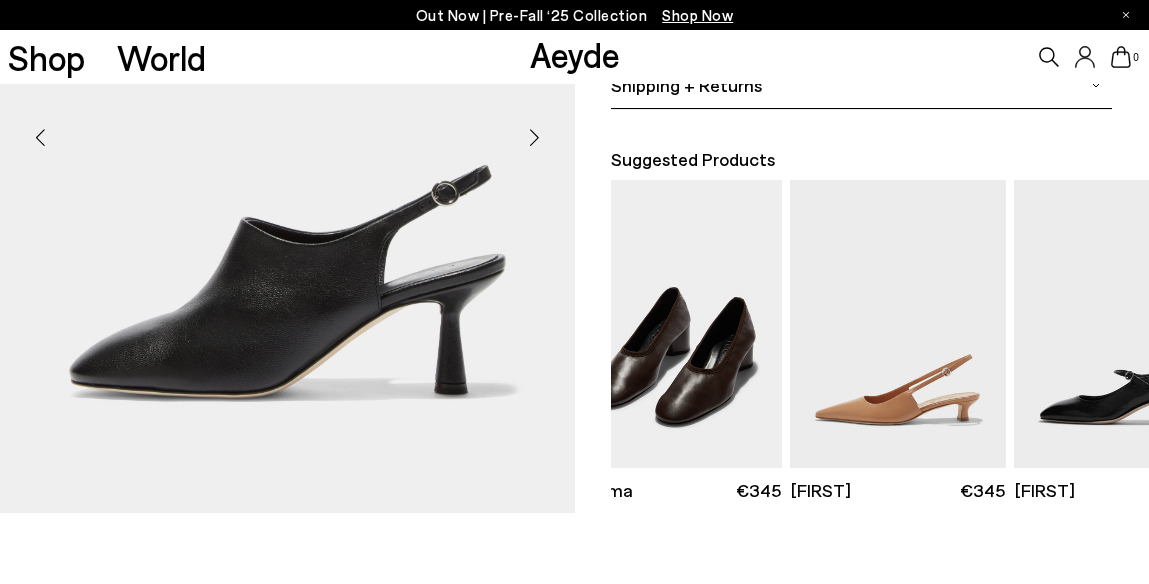 click at bounding box center (674, 324) 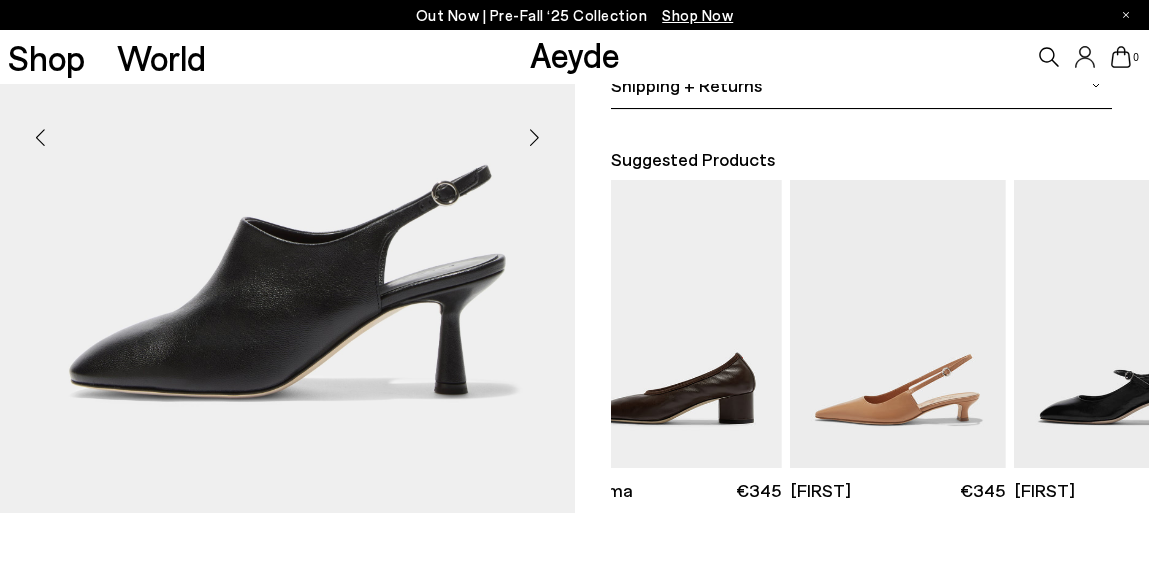 scroll, scrollTop: 518, scrollLeft: 0, axis: vertical 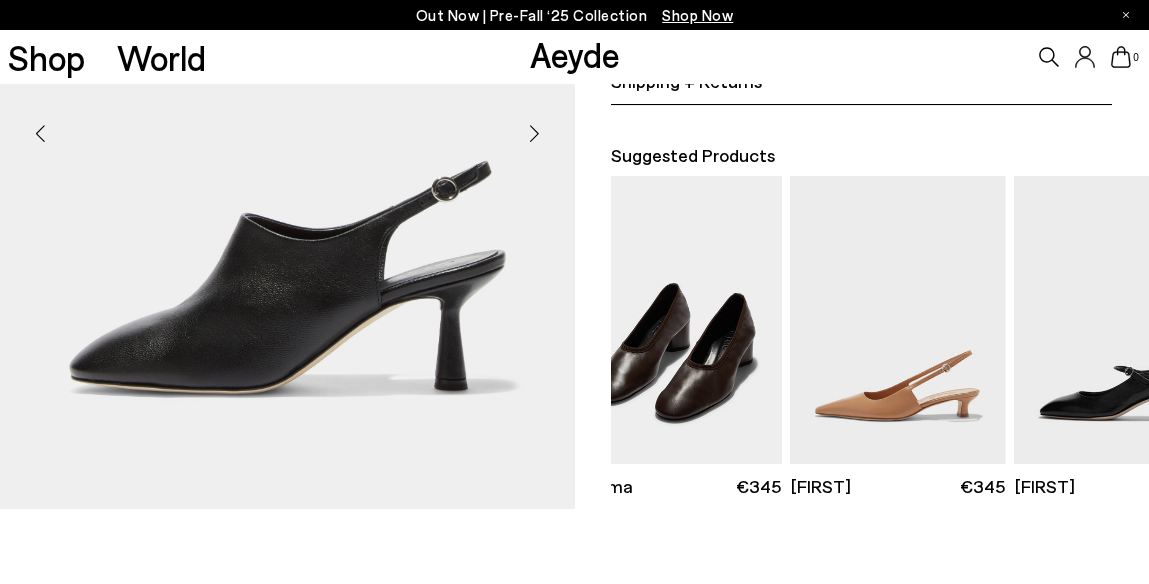 click at bounding box center [674, 320] 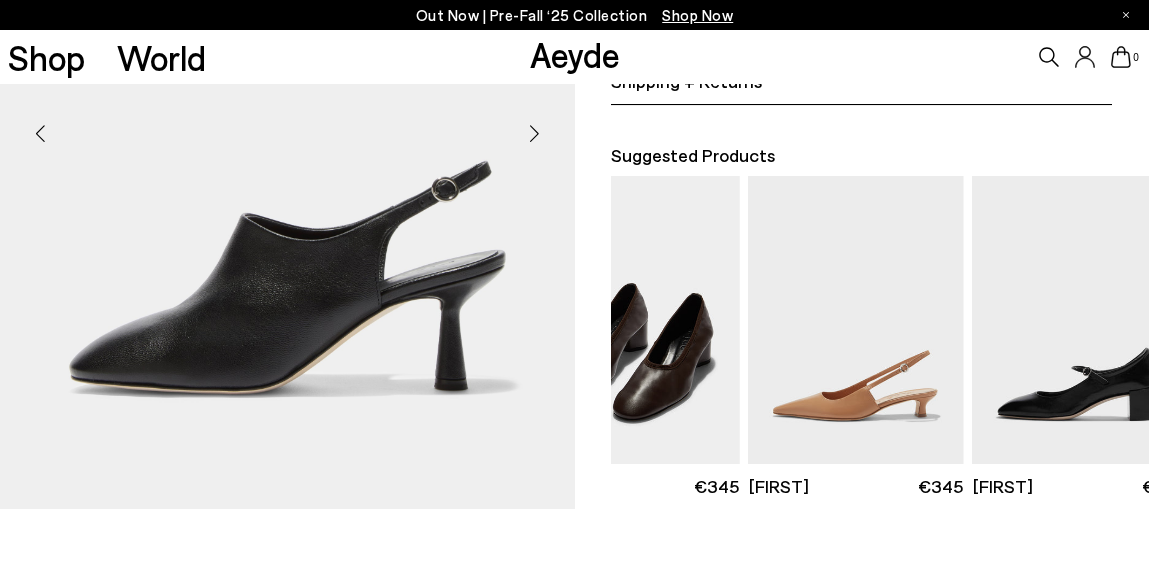 click at bounding box center [632, 320] 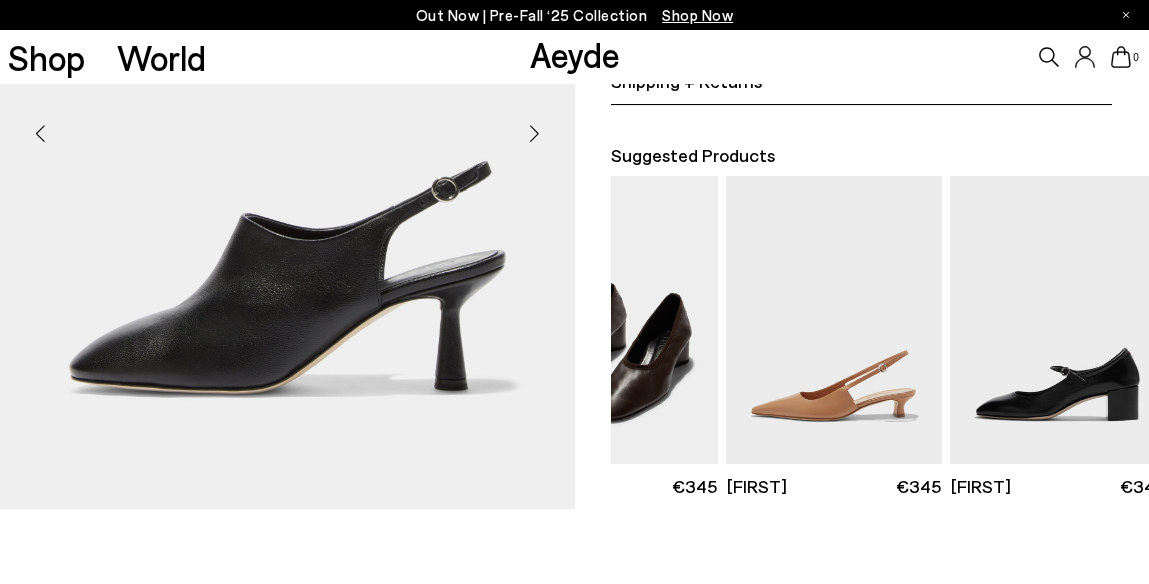 click at bounding box center [610, 320] 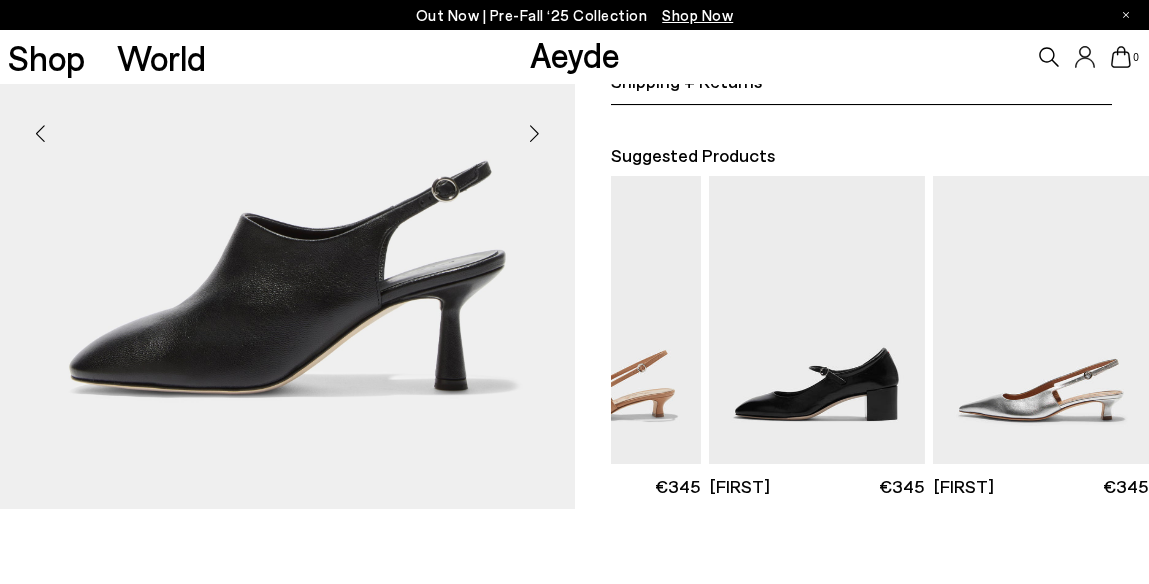 scroll, scrollTop: 0, scrollLeft: 0, axis: both 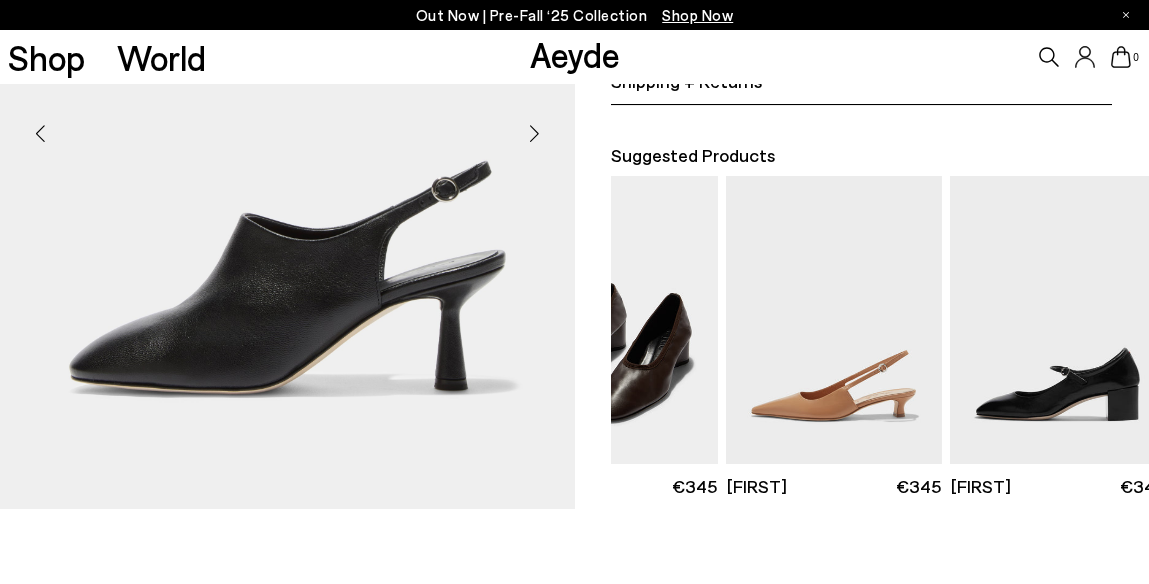 click at bounding box center (610, 320) 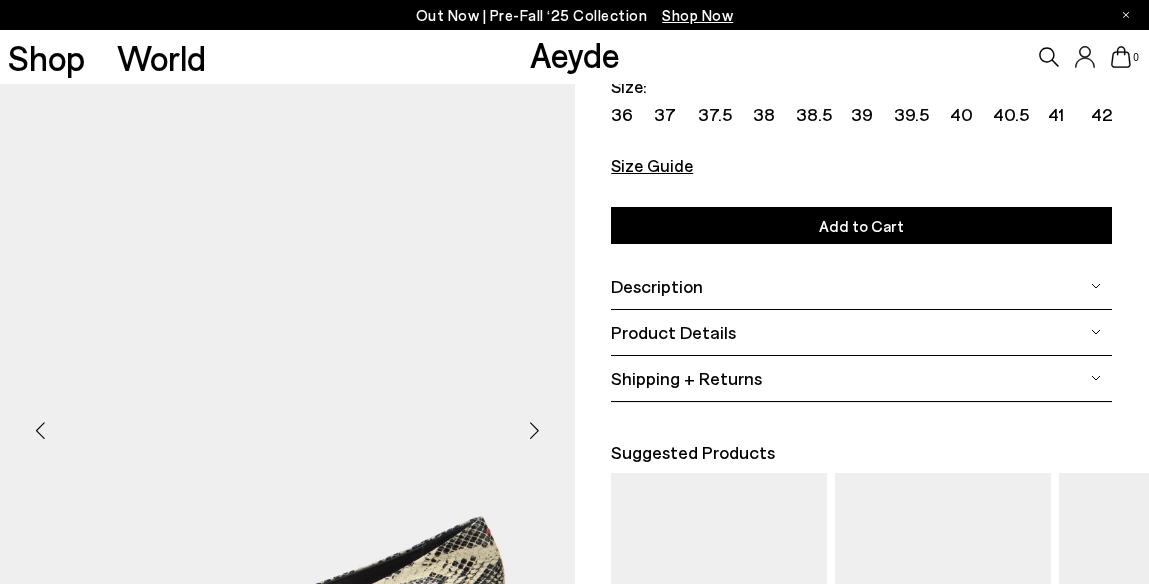 scroll, scrollTop: 0, scrollLeft: 0, axis: both 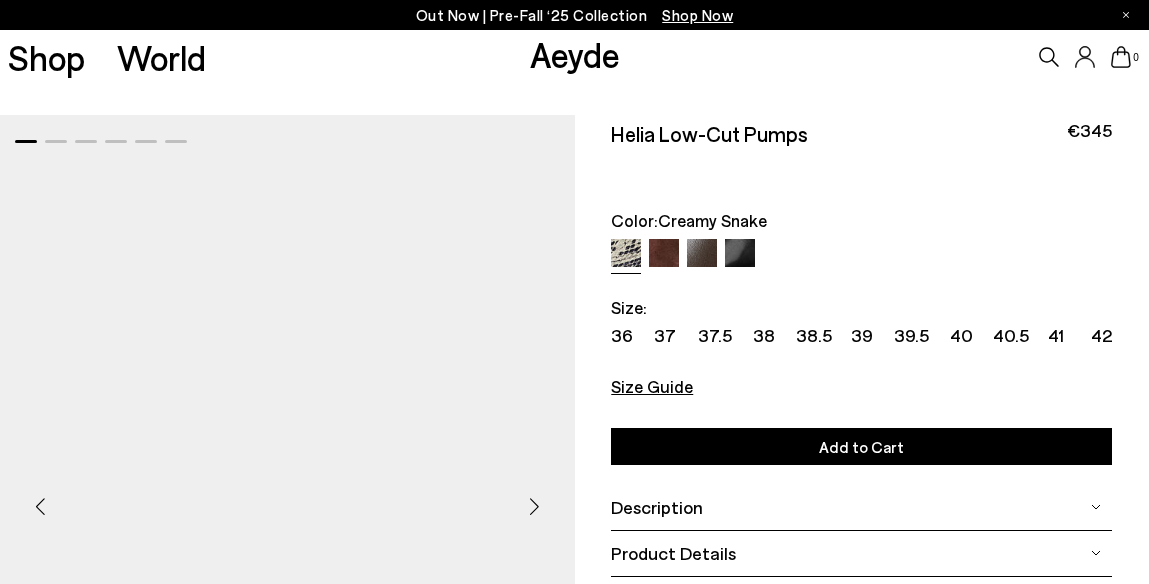 click 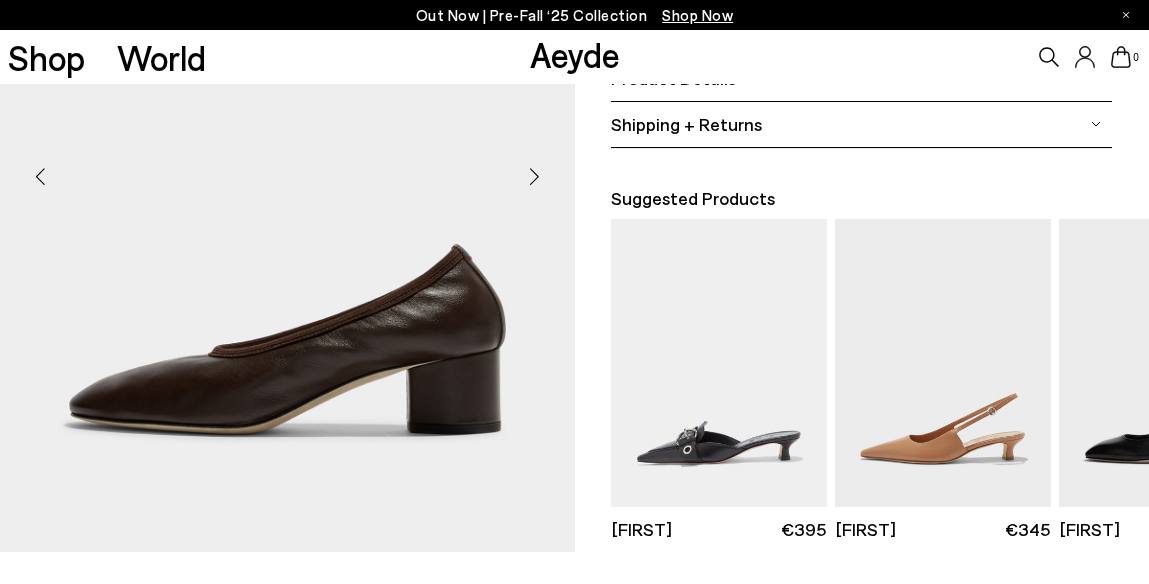 scroll, scrollTop: 453, scrollLeft: 0, axis: vertical 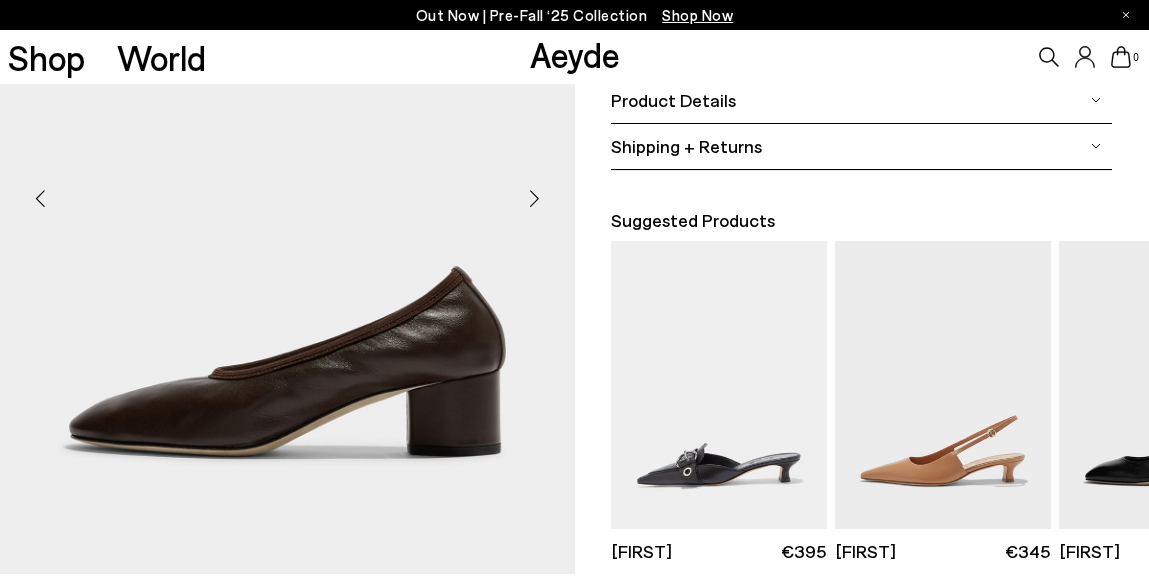 click at bounding box center (535, 198) 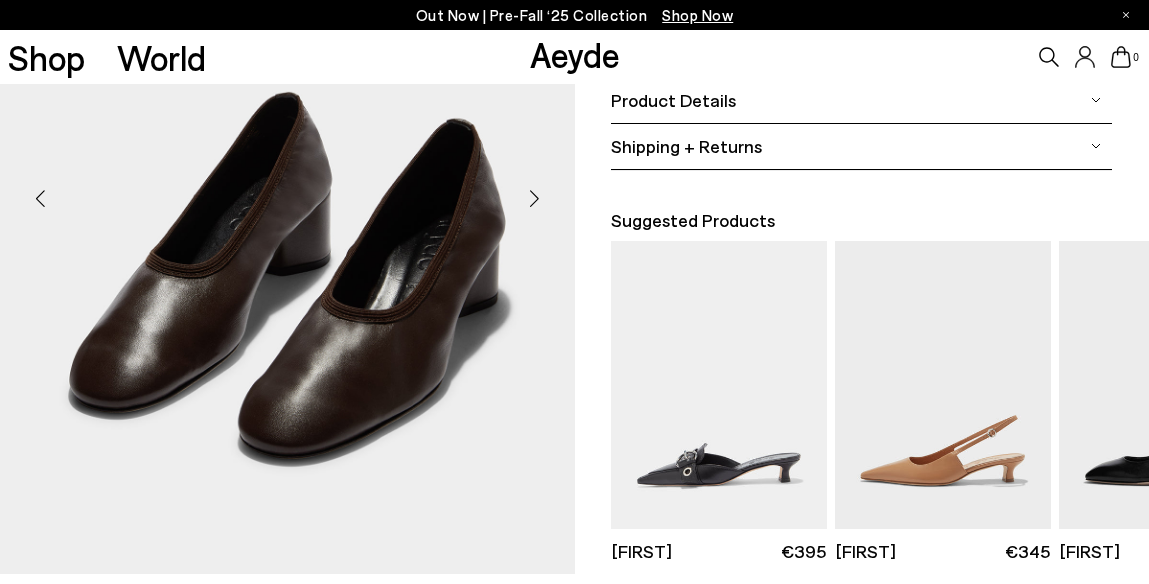 click at bounding box center [535, 198] 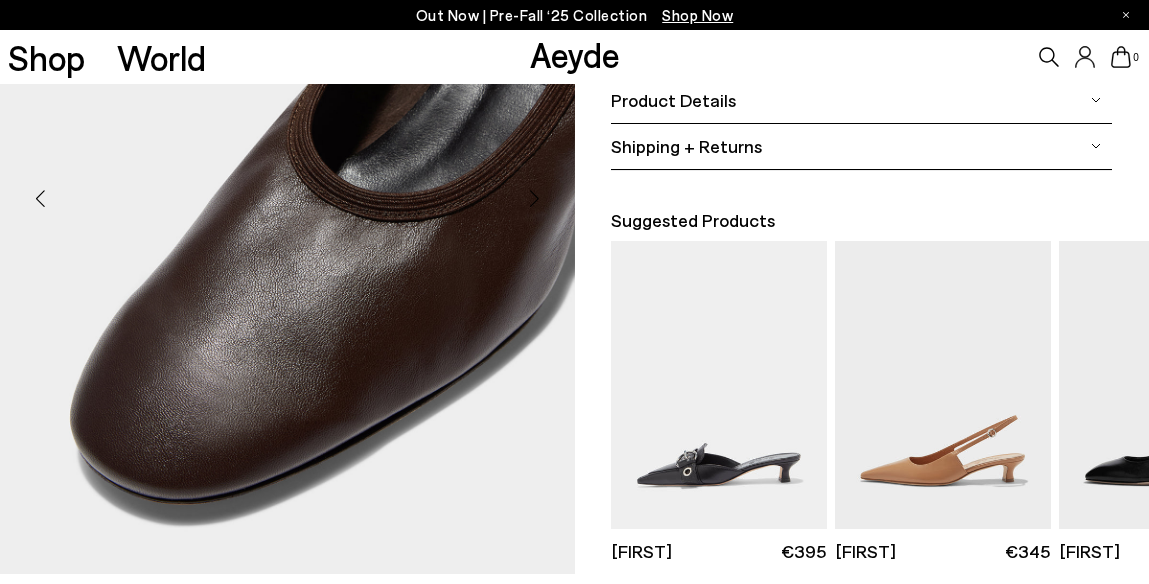 click at bounding box center [535, 198] 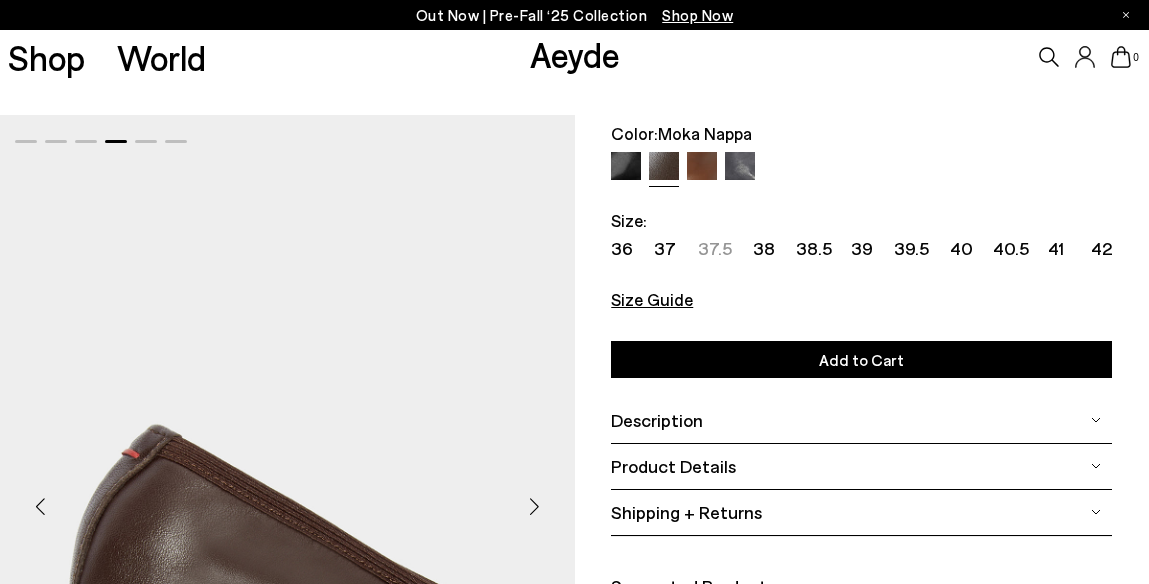scroll, scrollTop: 22, scrollLeft: 0, axis: vertical 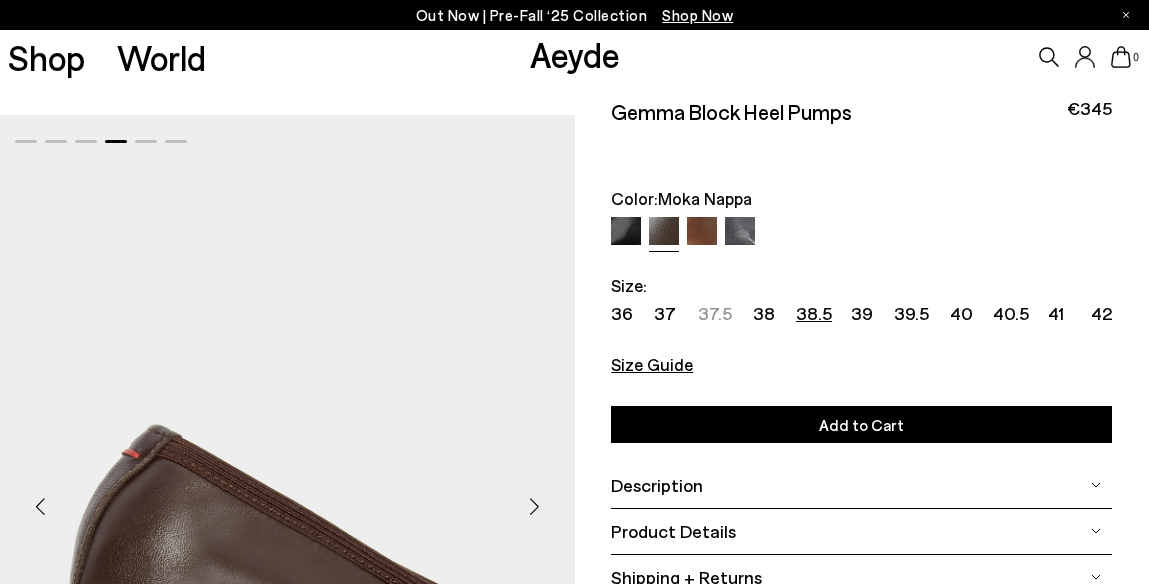 click on "38.5" at bounding box center [814, 313] 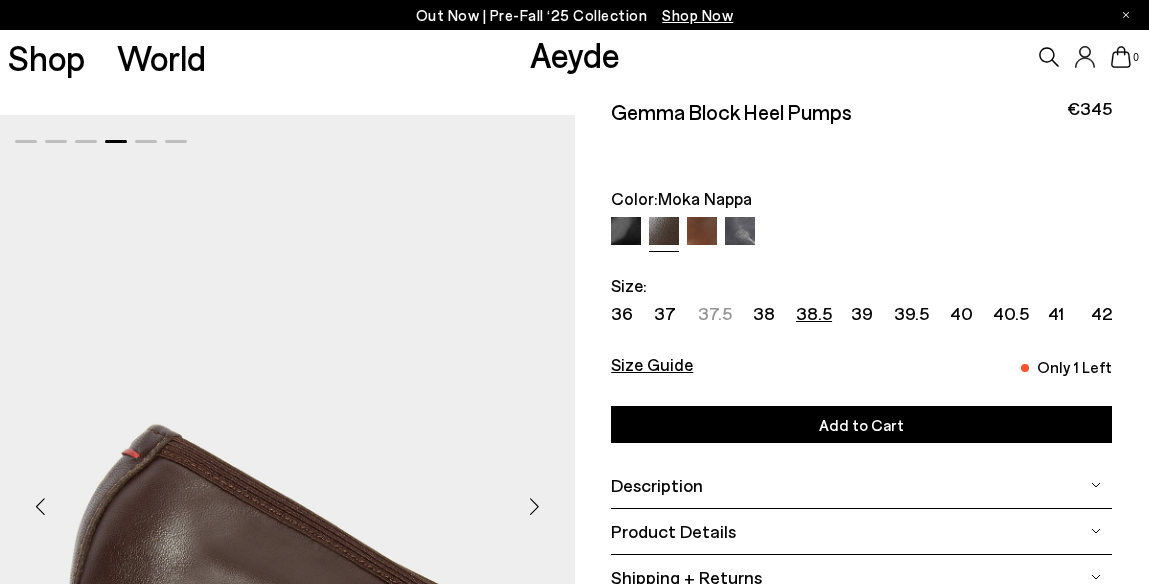 click at bounding box center [740, 232] 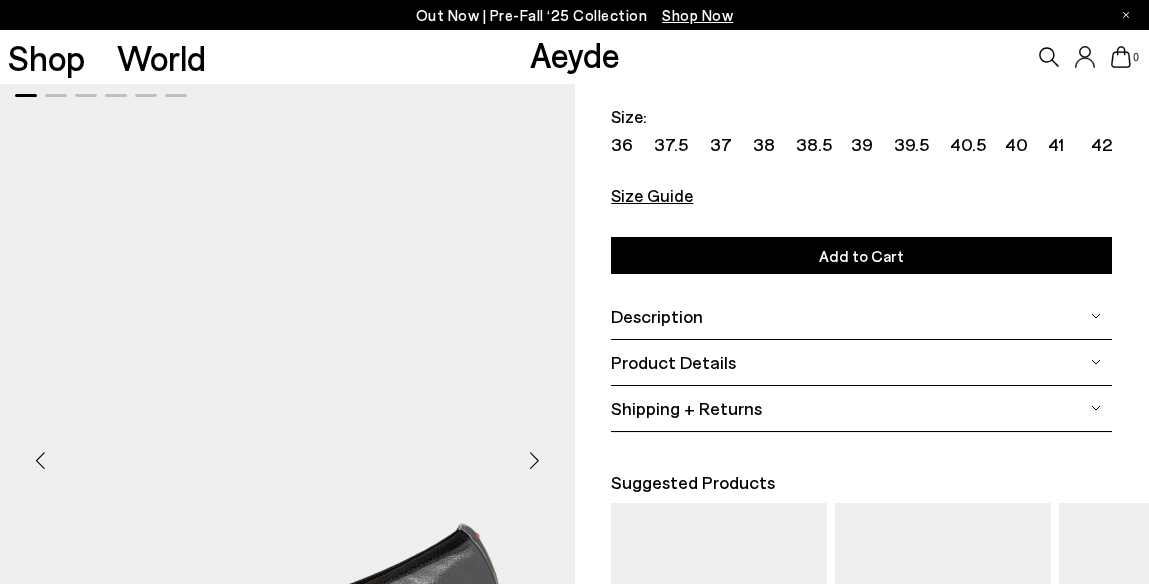 scroll, scrollTop: 142, scrollLeft: 0, axis: vertical 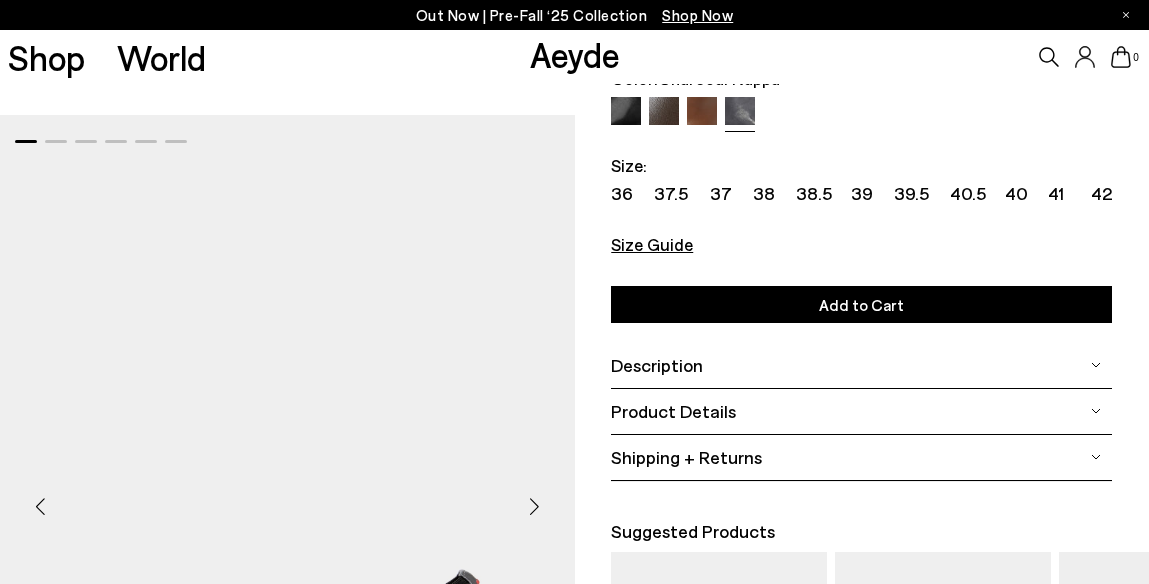 click at bounding box center [626, 112] 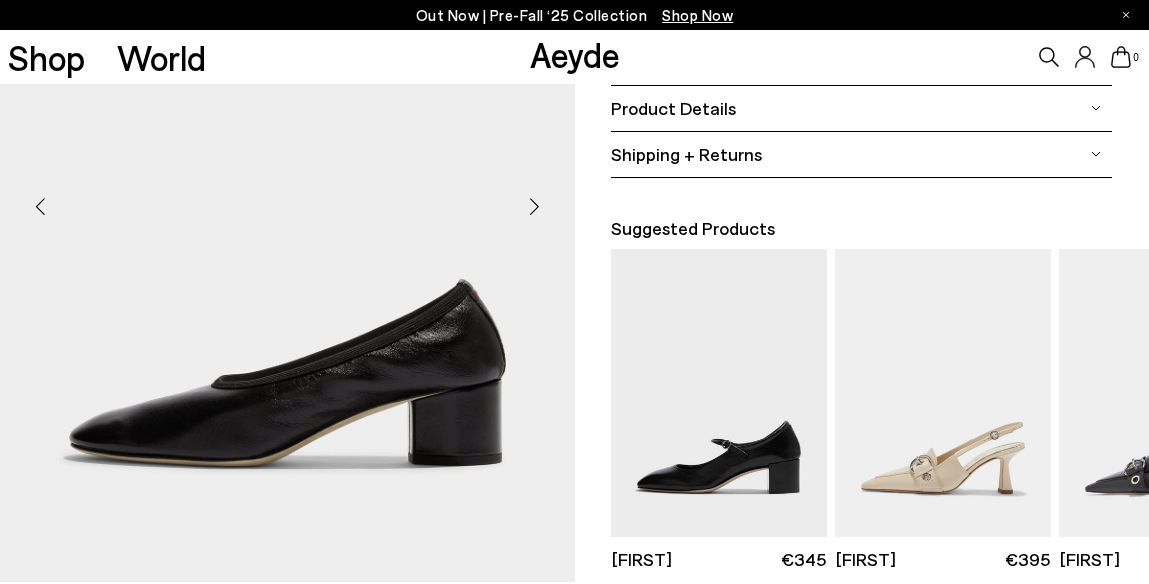 scroll, scrollTop: 446, scrollLeft: 0, axis: vertical 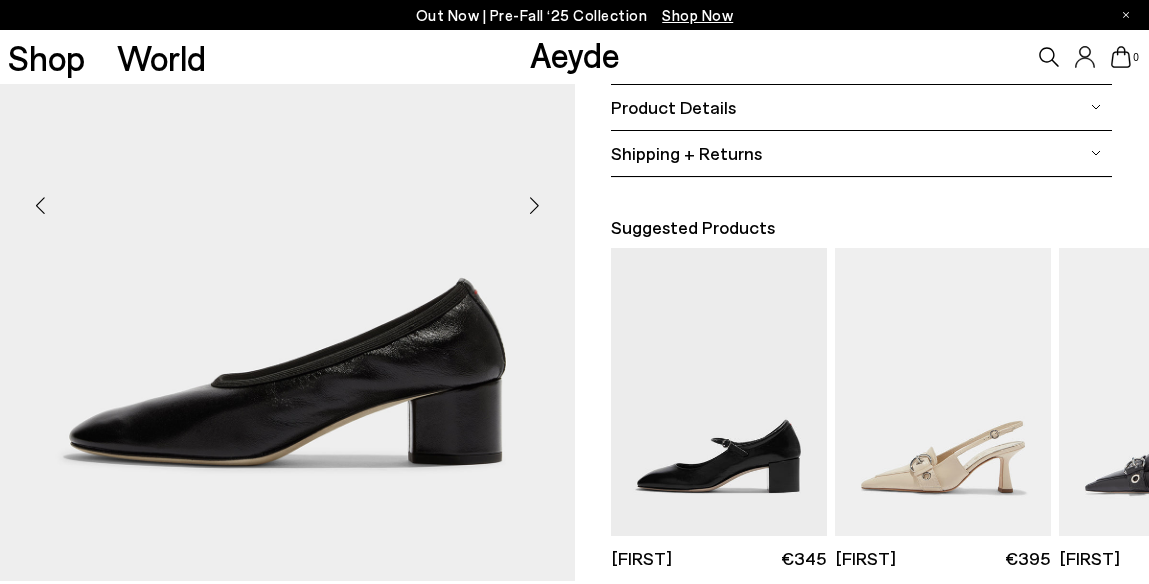 click at bounding box center [535, 205] 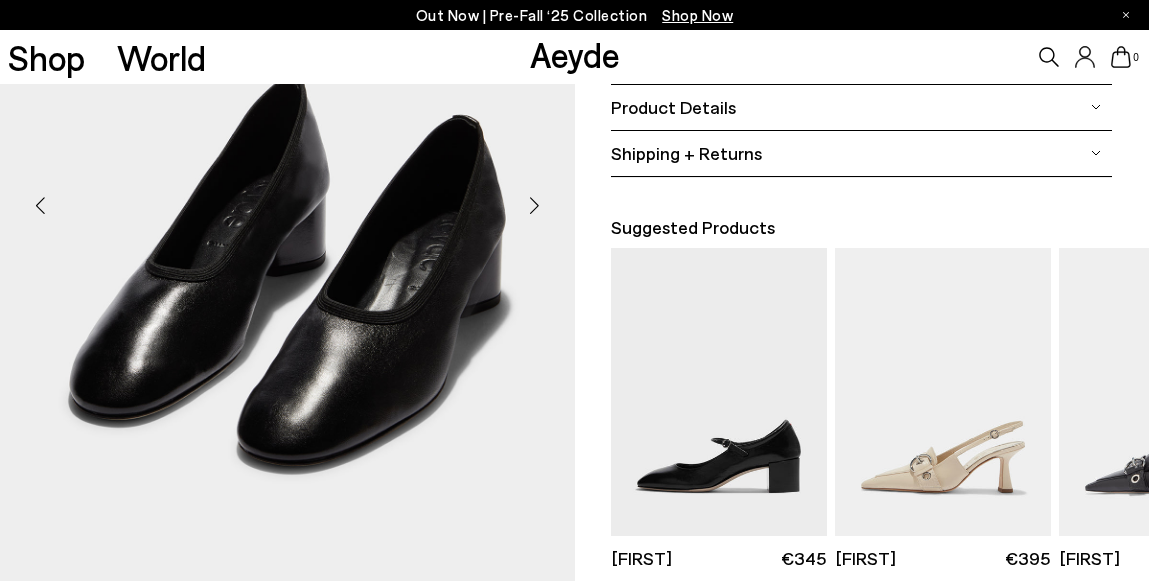 click at bounding box center [535, 205] 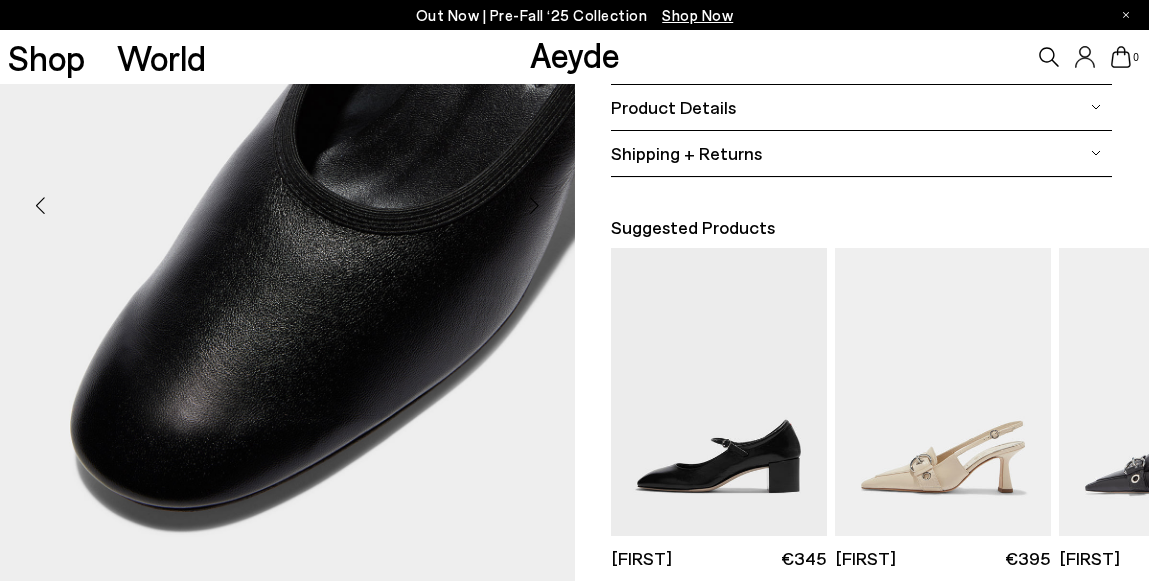 click at bounding box center (535, 205) 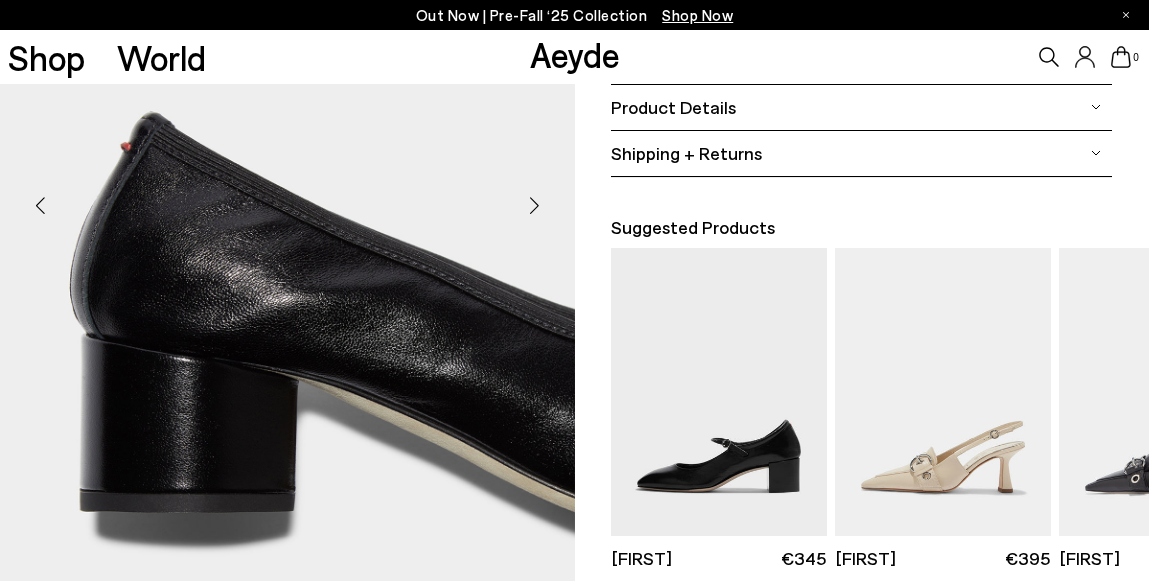 click at bounding box center [535, 205] 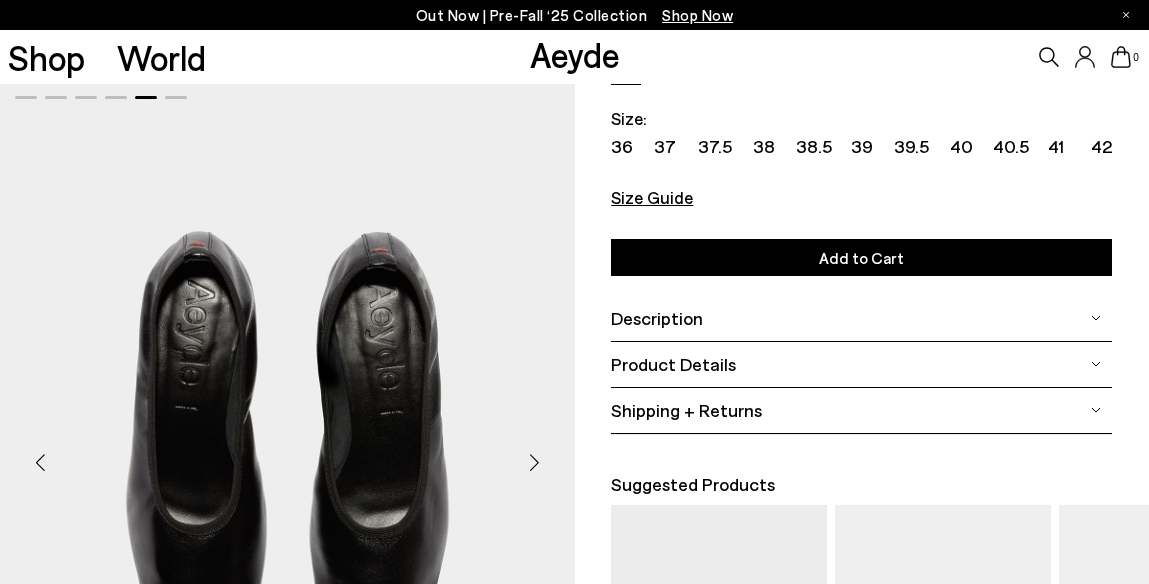 scroll, scrollTop: 87, scrollLeft: 0, axis: vertical 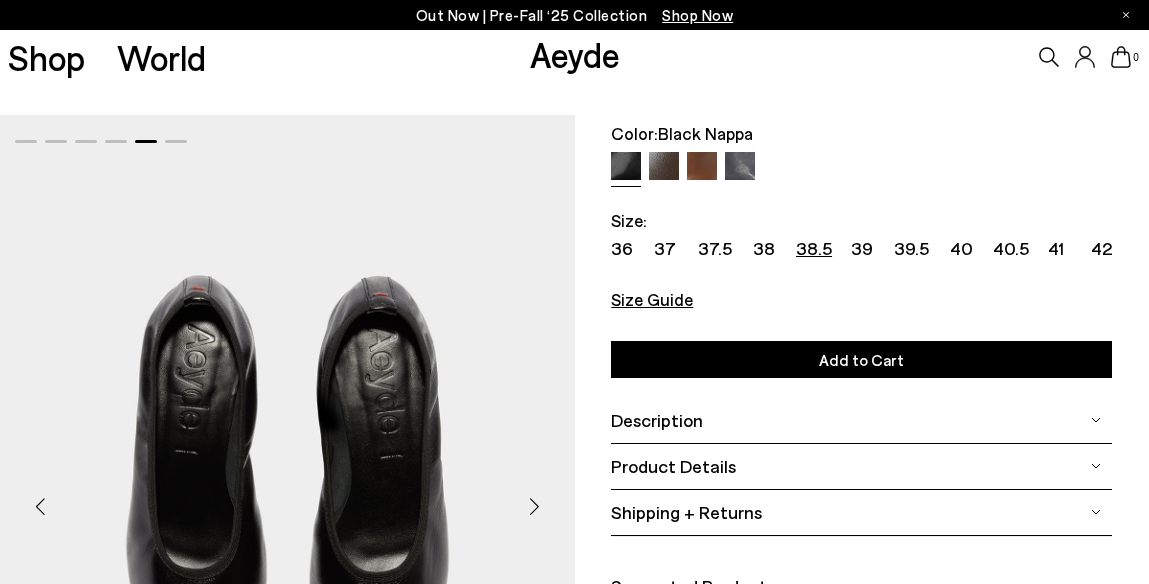 click on "38.5" at bounding box center (814, 248) 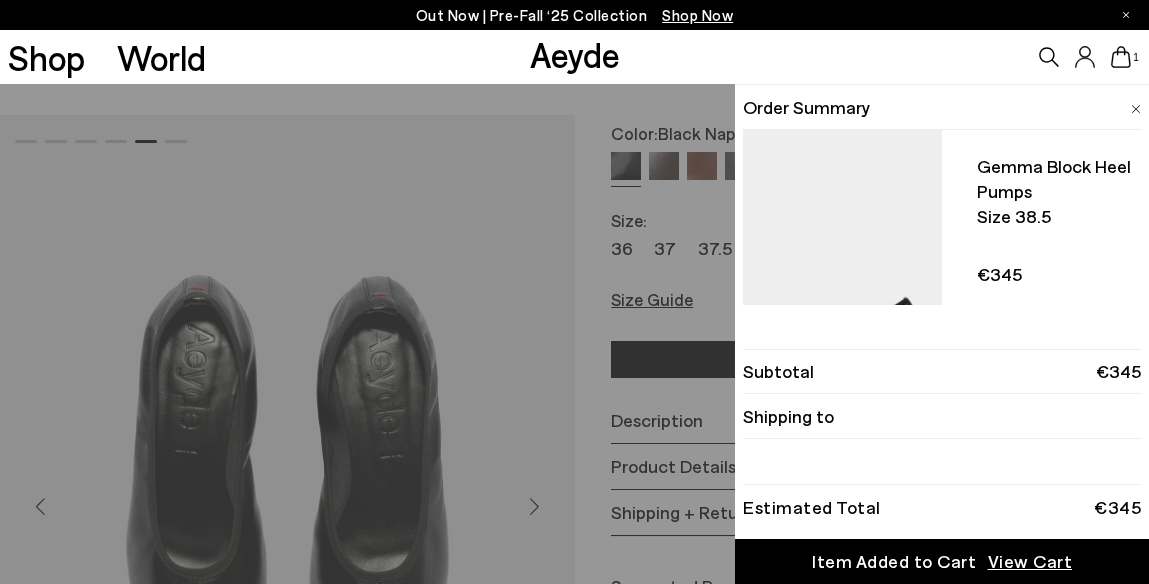 click on "Aeyde" at bounding box center (575, 54) 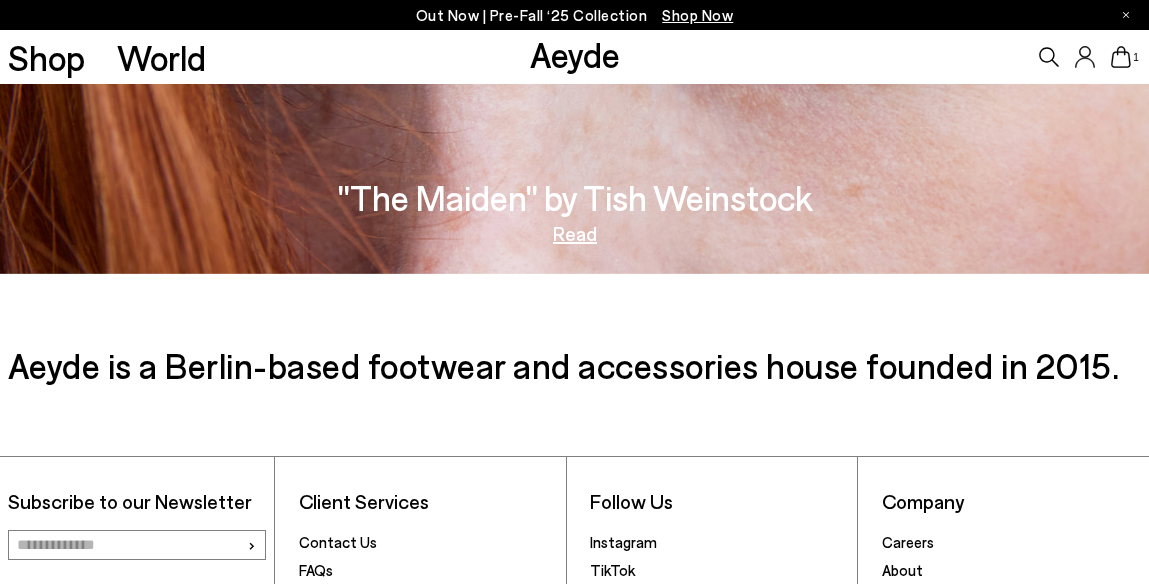 scroll, scrollTop: 2656, scrollLeft: 0, axis: vertical 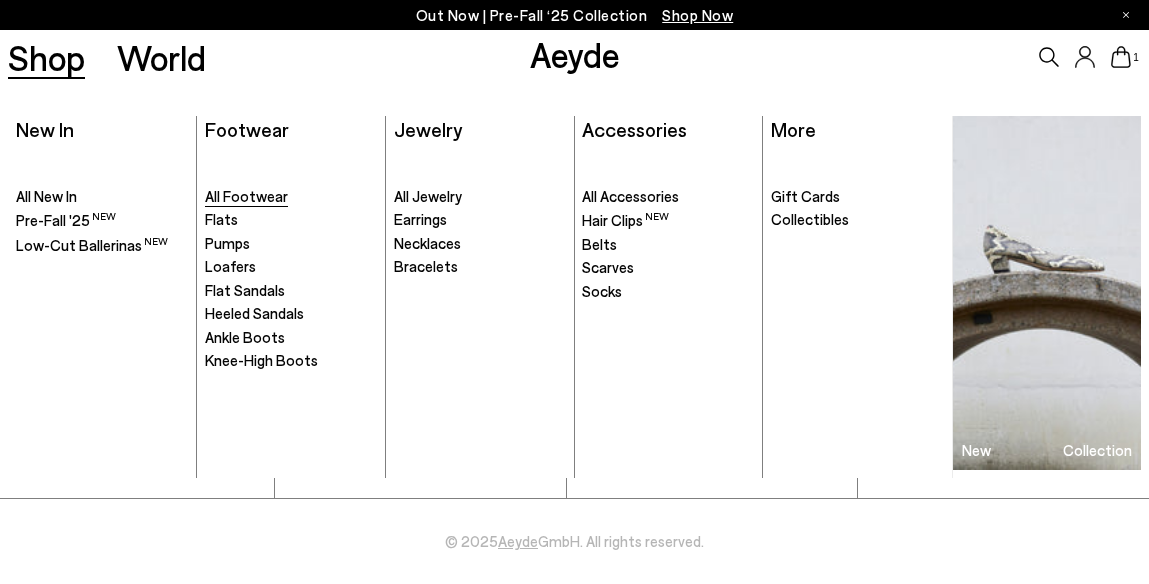 click on "All Footwear" at bounding box center [246, 196] 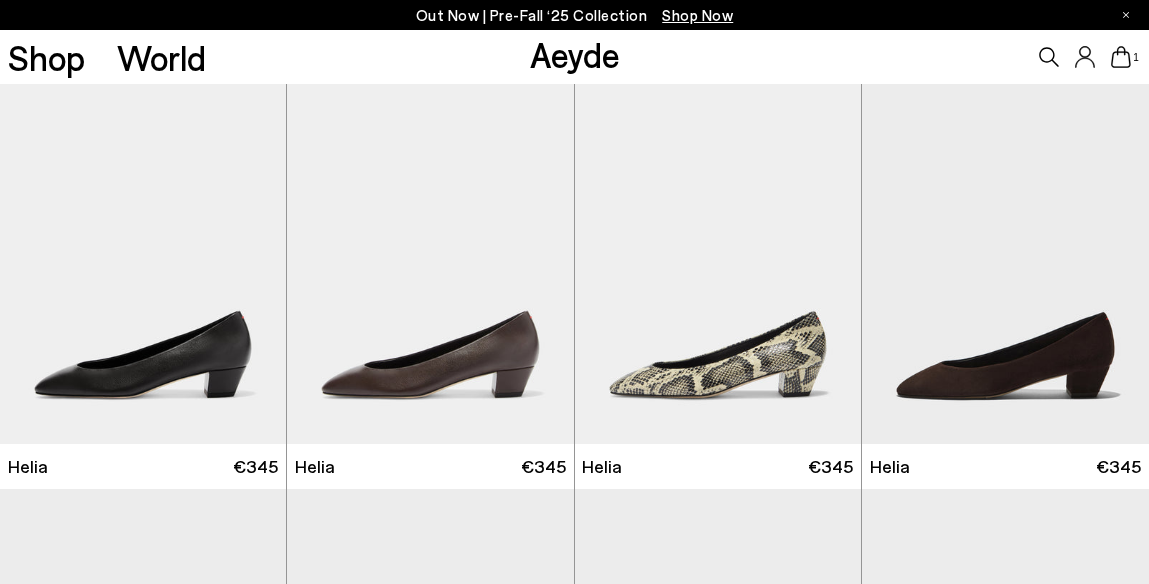 scroll, scrollTop: 0, scrollLeft: 0, axis: both 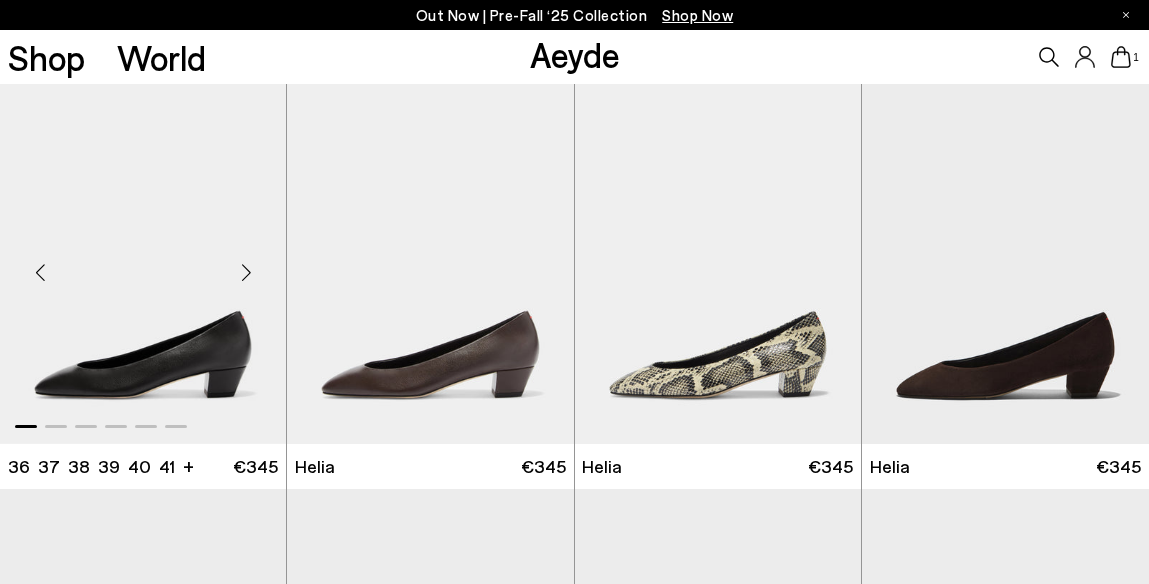 click at bounding box center [143, 422] 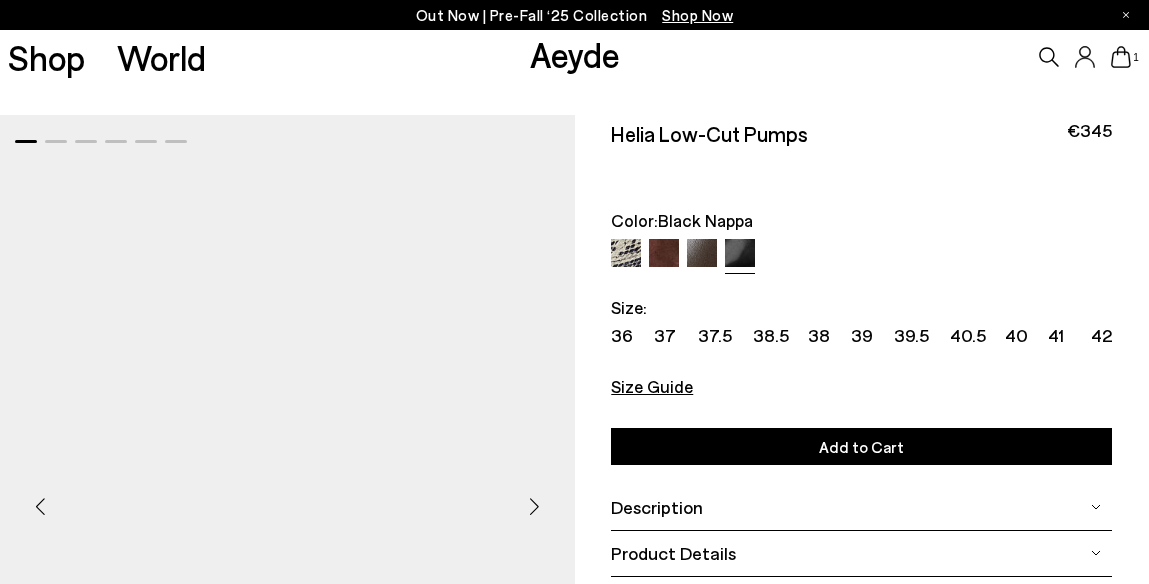 scroll, scrollTop: 96, scrollLeft: 0, axis: vertical 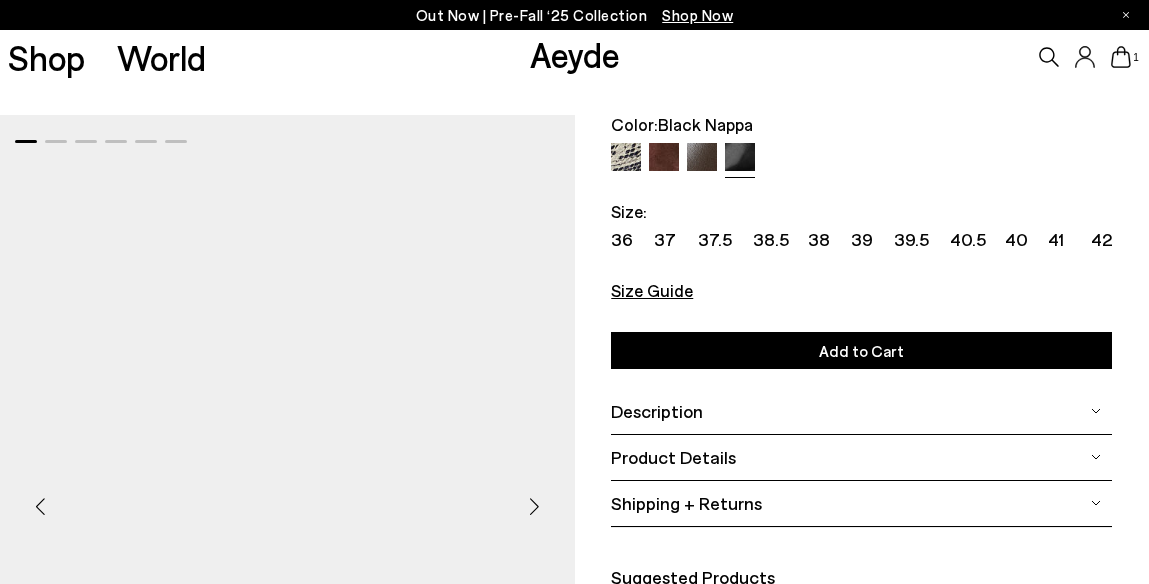 click at bounding box center (535, 506) 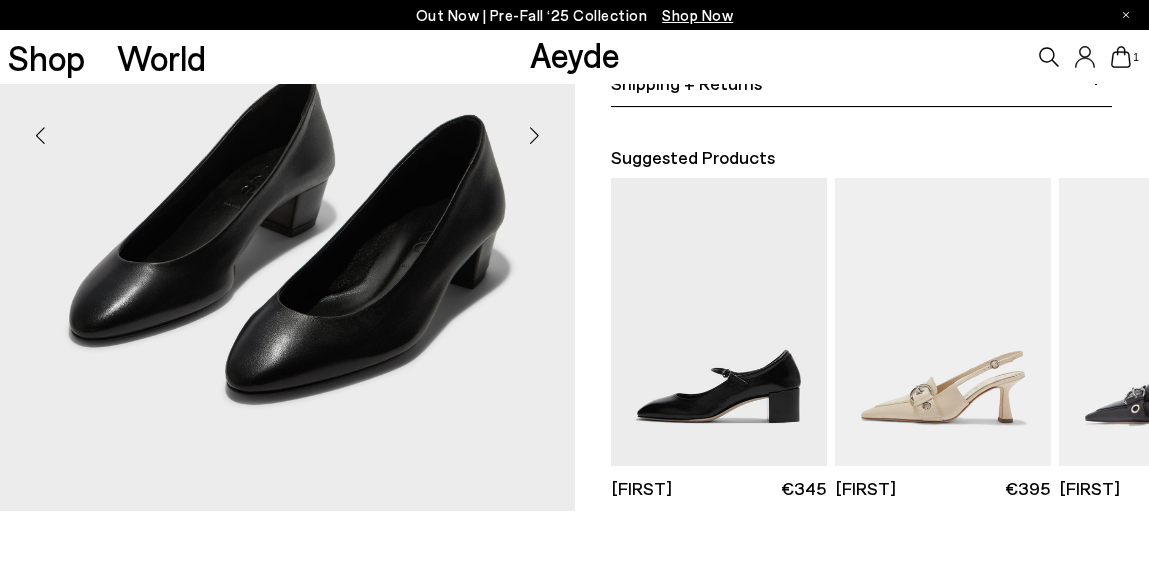 scroll, scrollTop: 519, scrollLeft: 0, axis: vertical 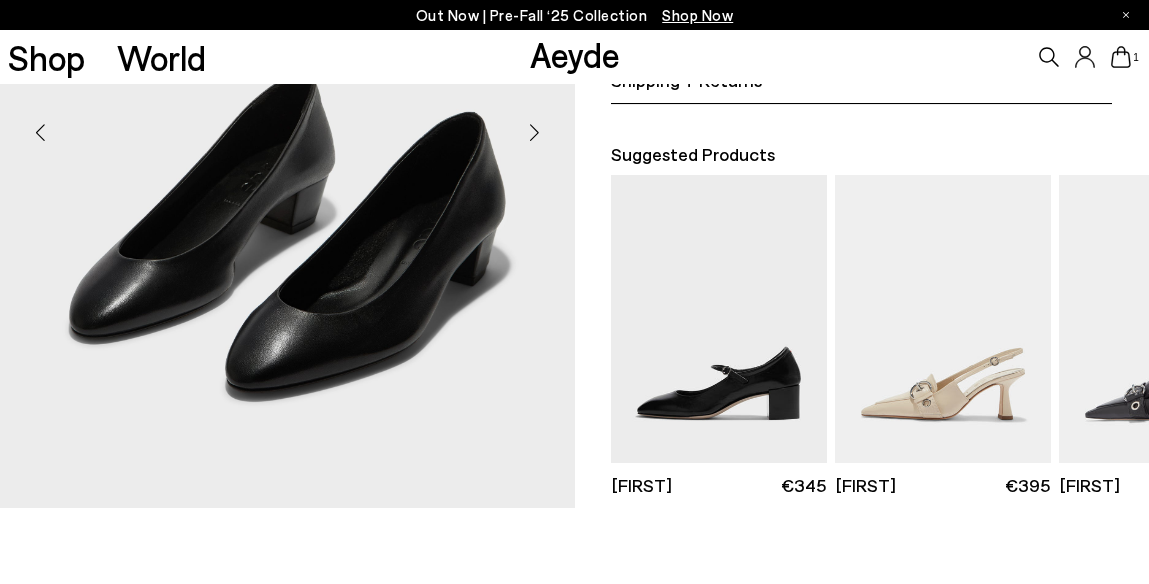 click at bounding box center (535, 132) 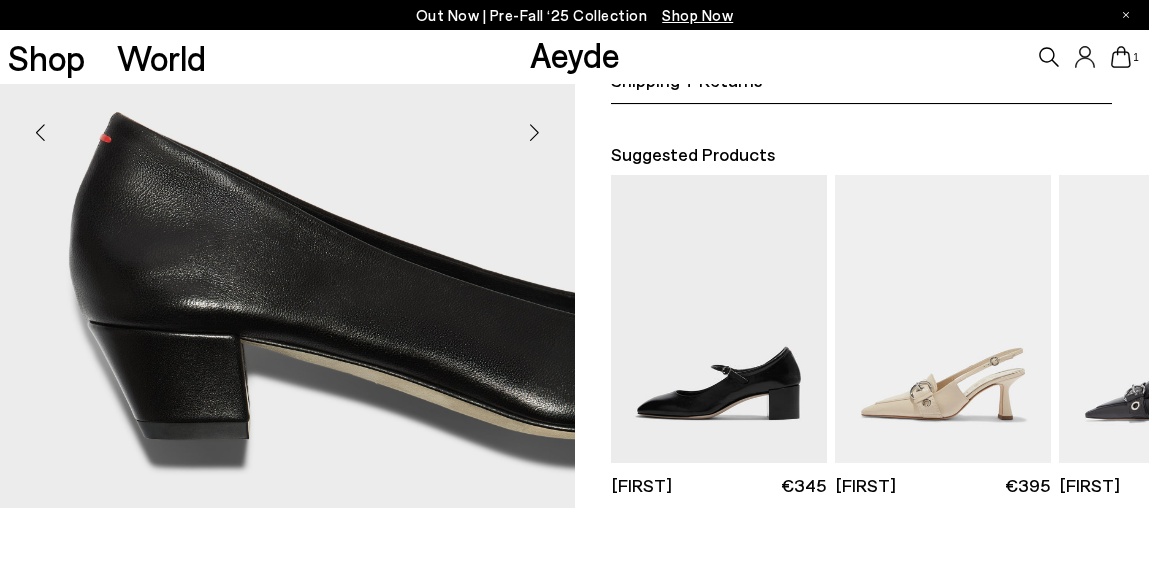 click at bounding box center [535, 132] 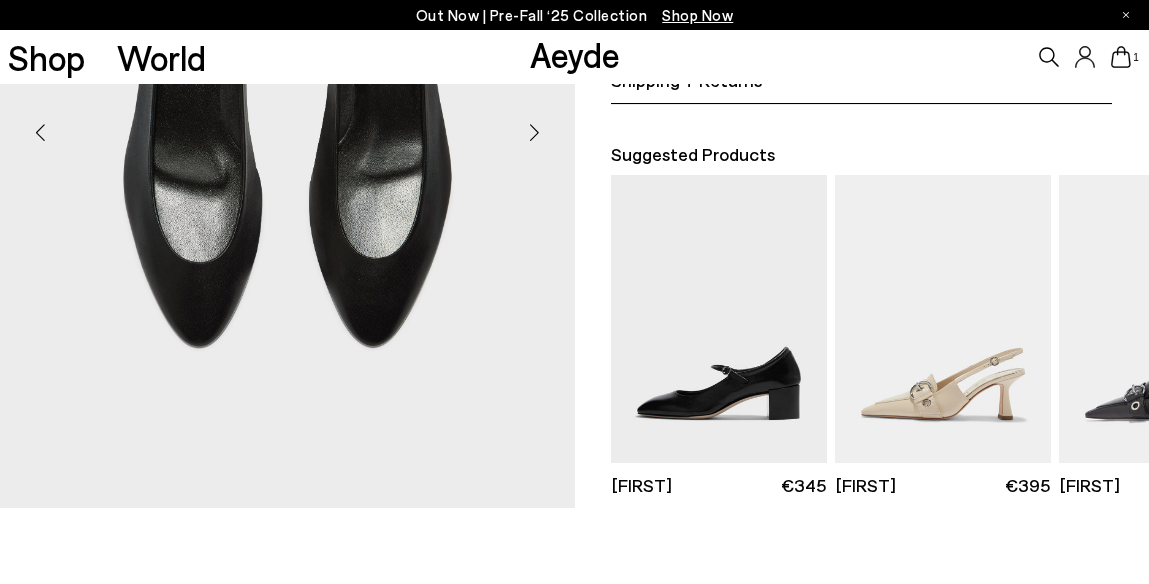 click at bounding box center [535, 132] 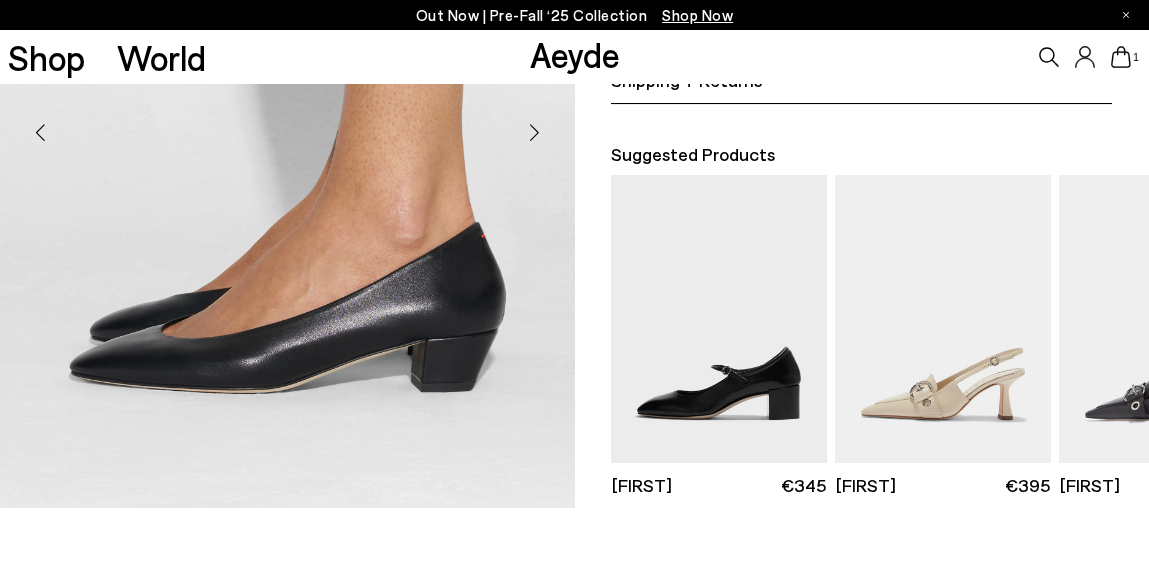 click at bounding box center (535, 132) 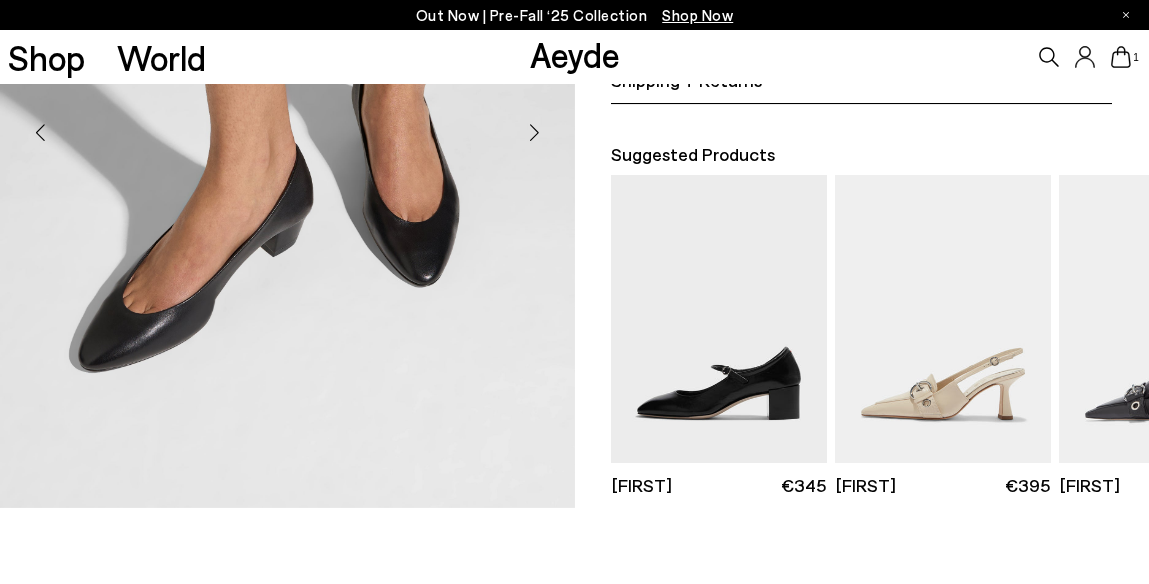 click at bounding box center (535, 132) 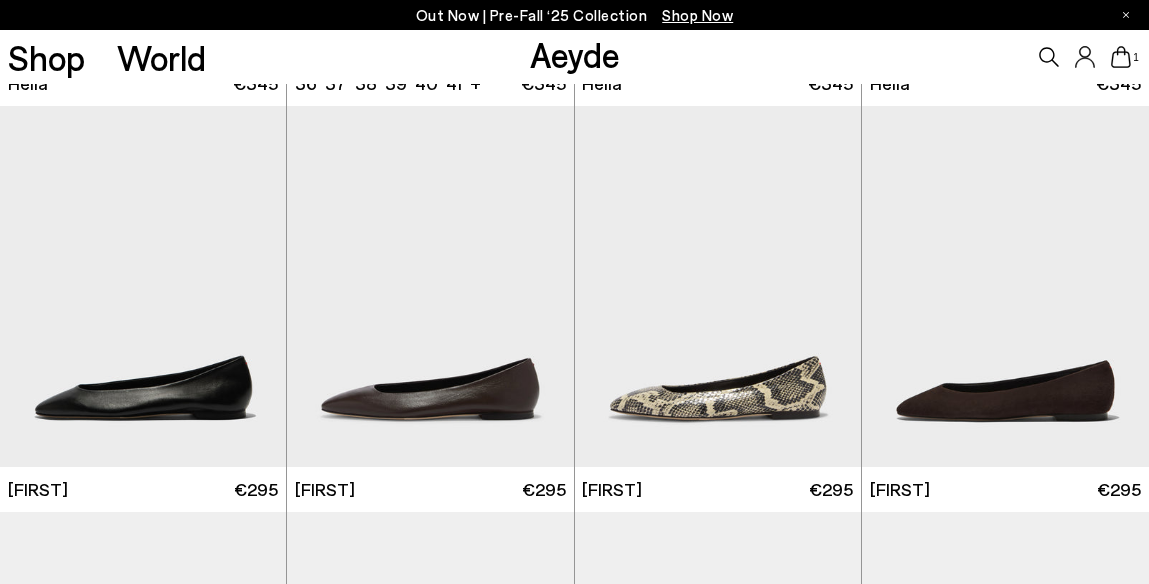 scroll, scrollTop: 419, scrollLeft: 0, axis: vertical 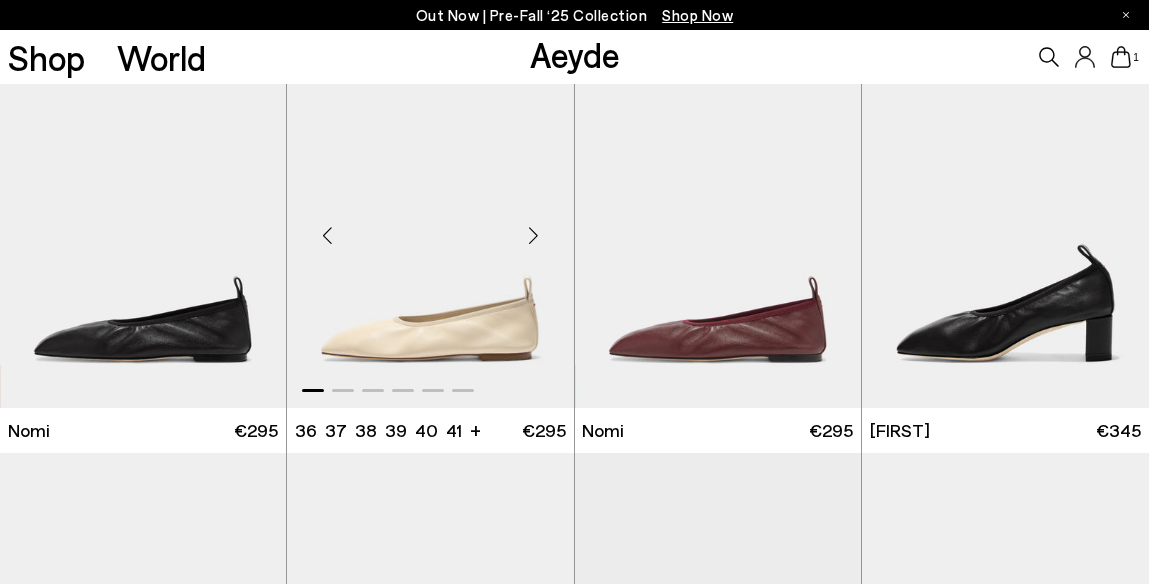 click at bounding box center (534, 236) 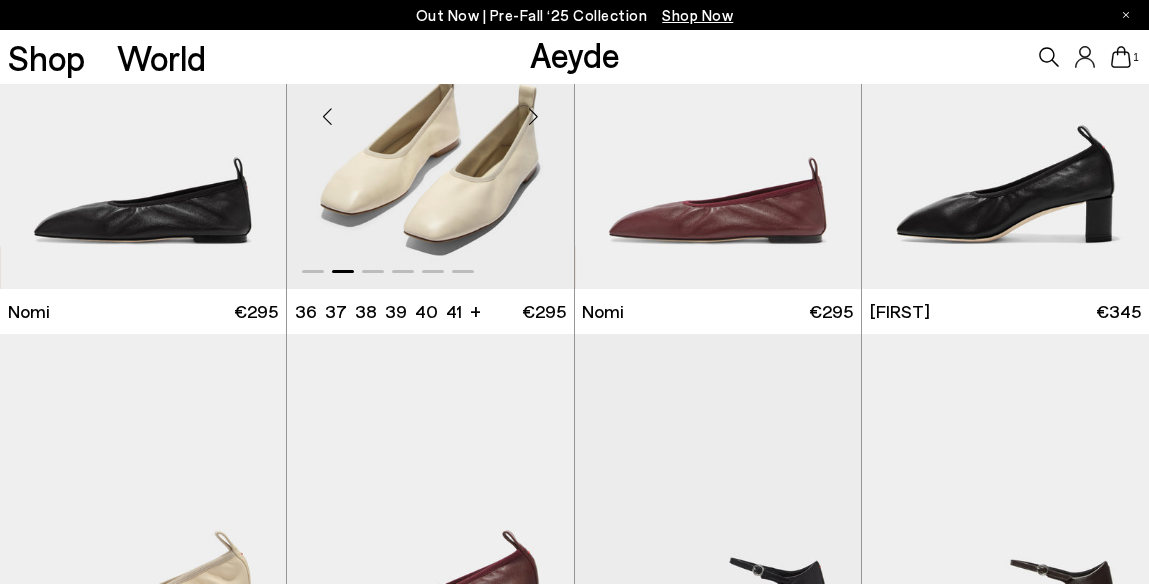scroll, scrollTop: 1400, scrollLeft: 0, axis: vertical 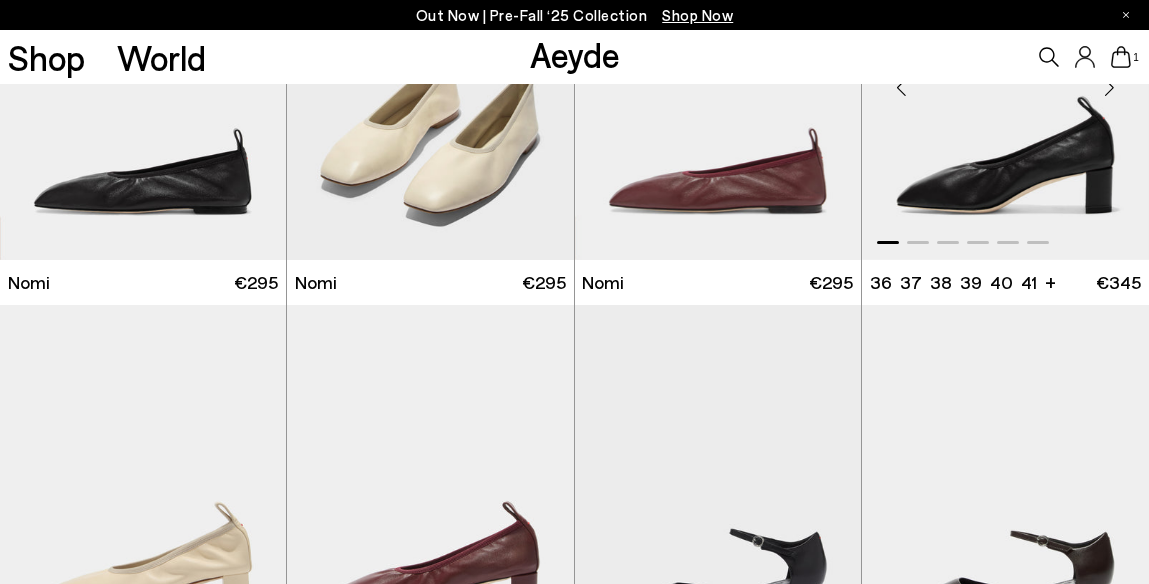 click at bounding box center (1109, 88) 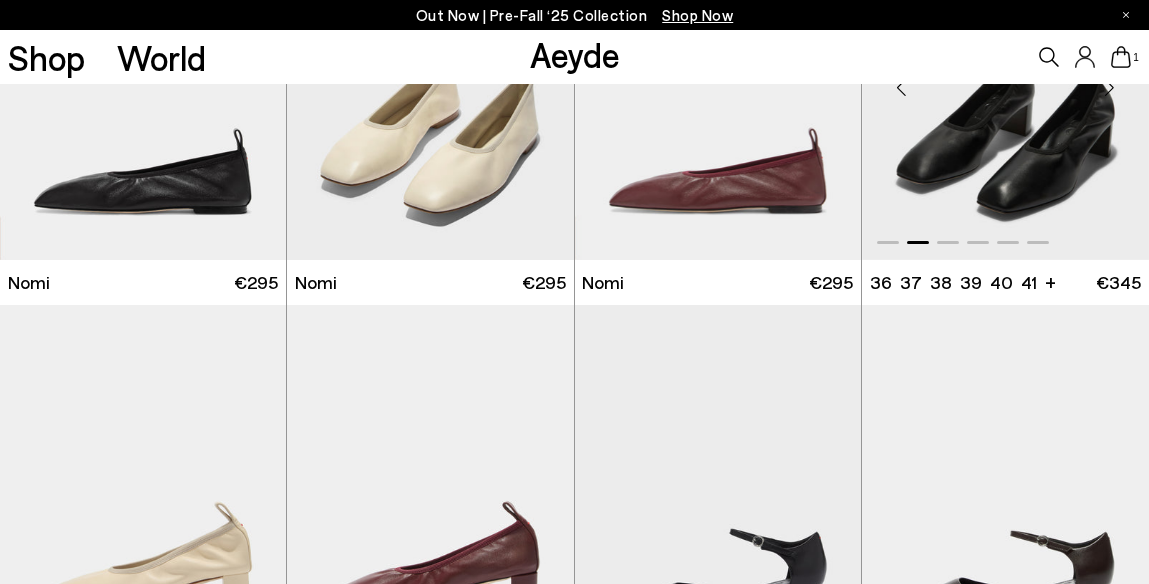 click at bounding box center [1109, 88] 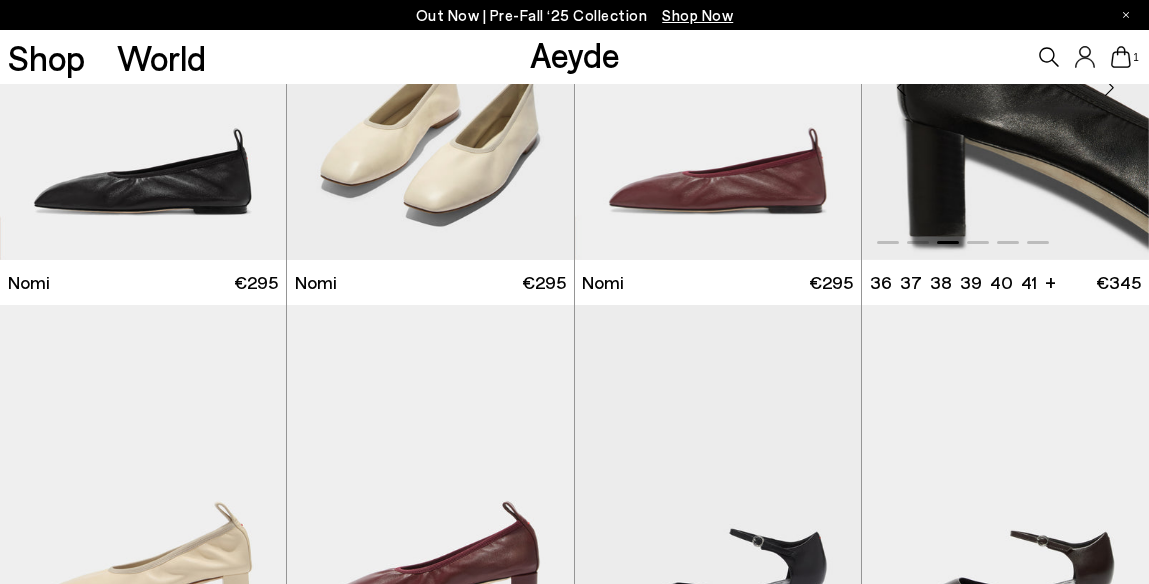 click at bounding box center (1109, 88) 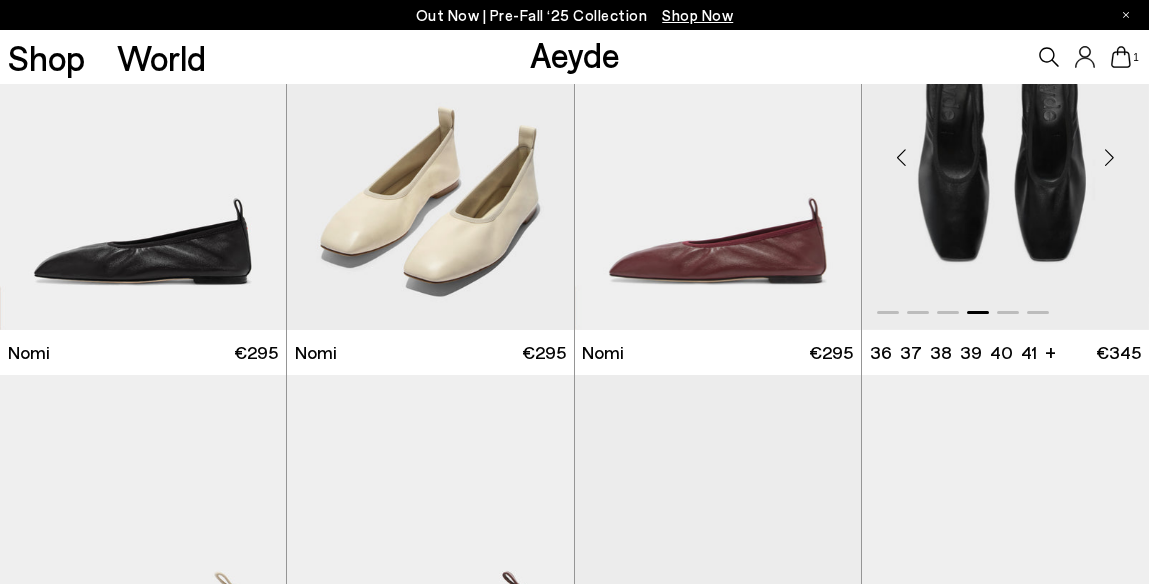 scroll, scrollTop: 1324, scrollLeft: 0, axis: vertical 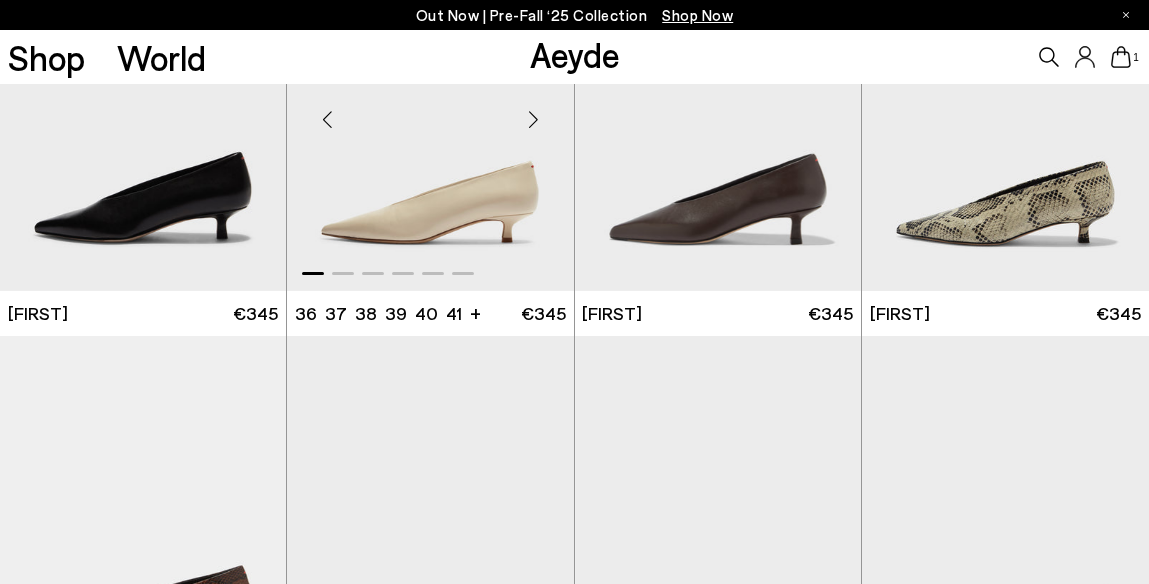 click at bounding box center (534, 119) 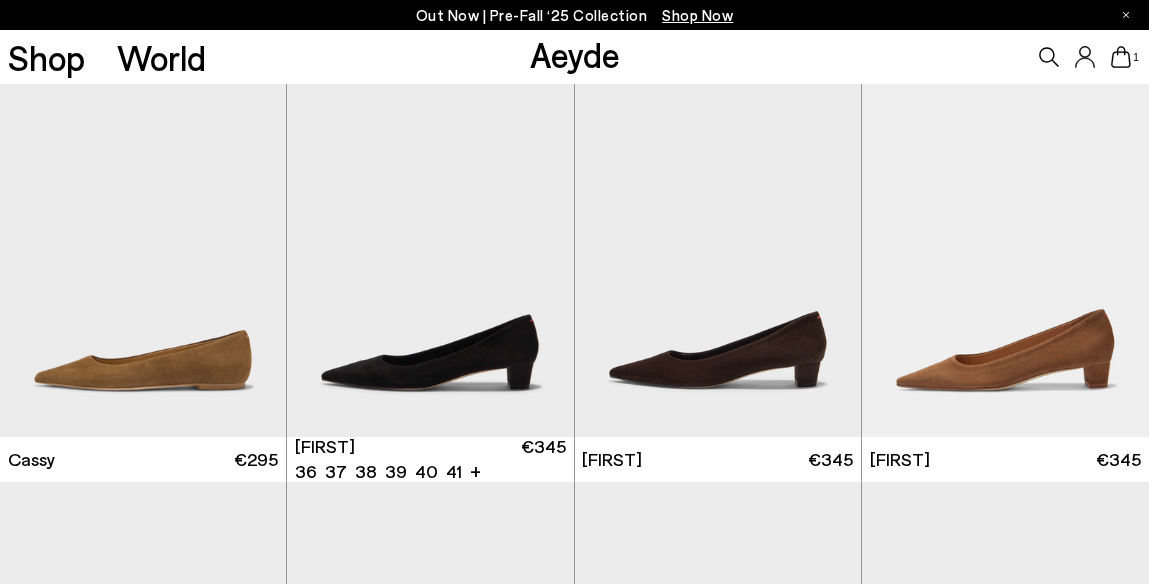 scroll, scrollTop: 7733, scrollLeft: 0, axis: vertical 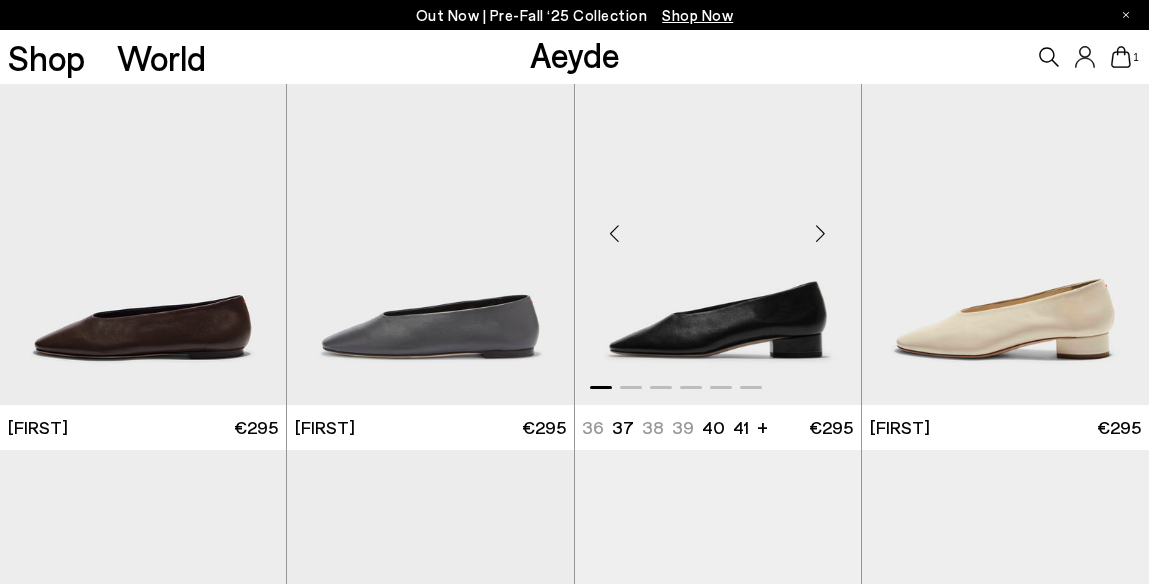 click at bounding box center [821, 233] 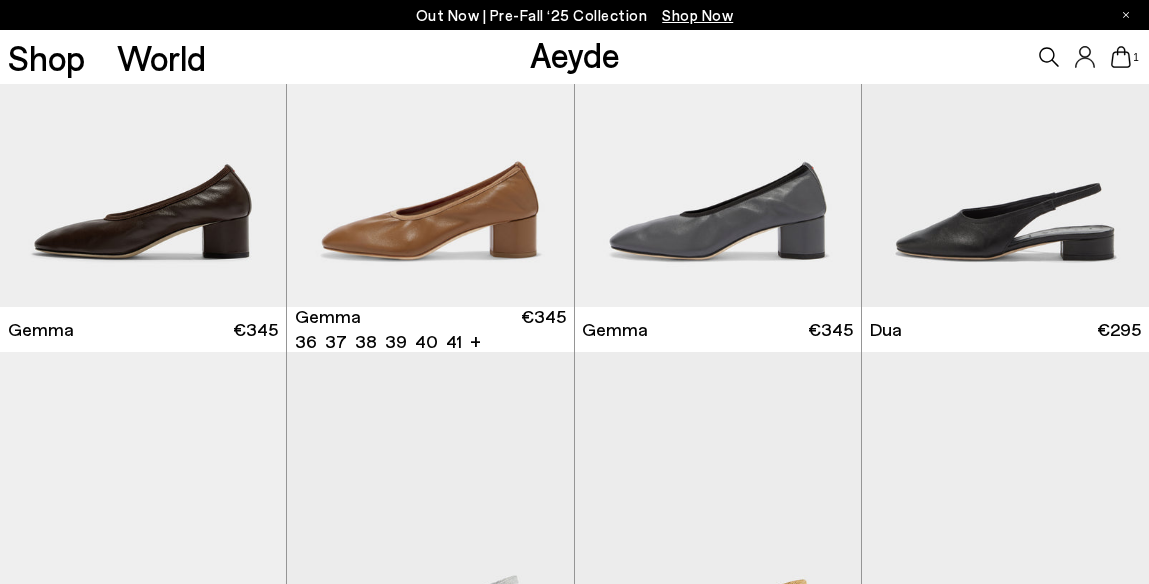 scroll, scrollTop: 12294, scrollLeft: 0, axis: vertical 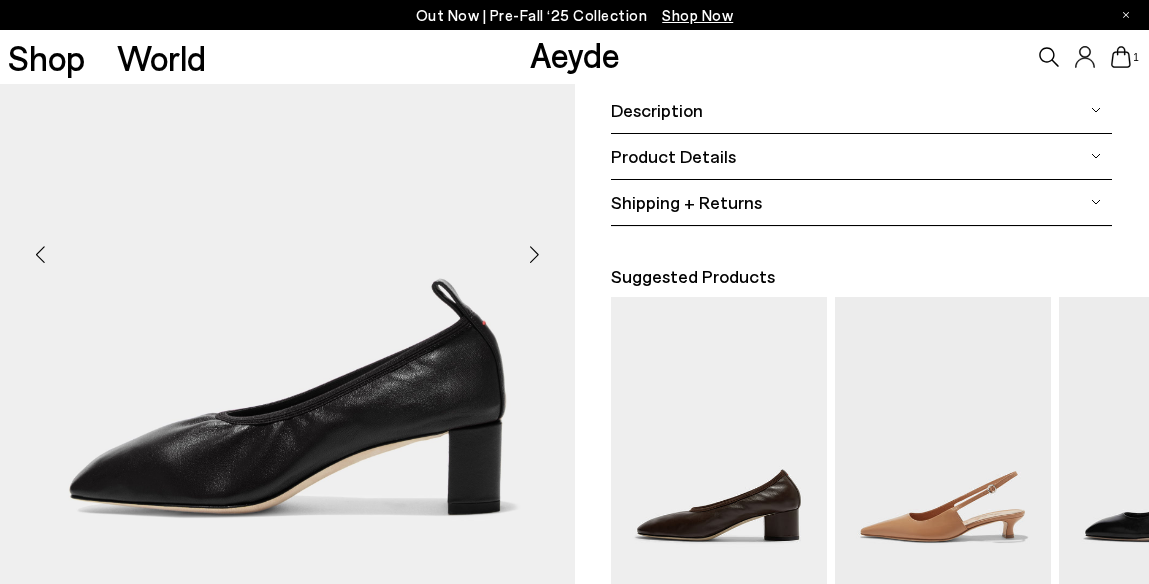 click at bounding box center [535, 254] 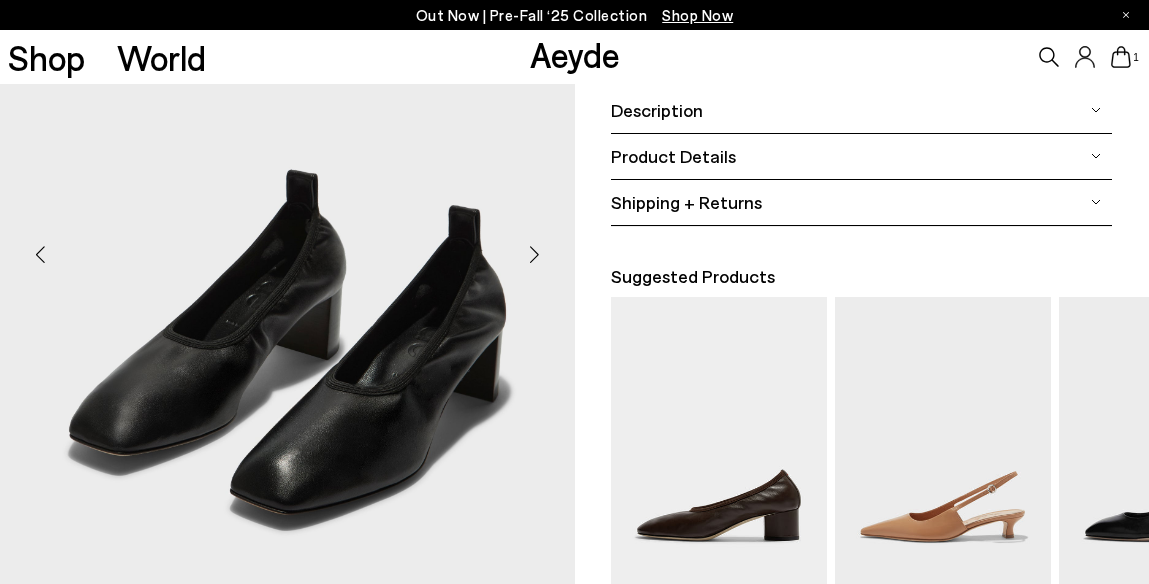 click at bounding box center (535, 254) 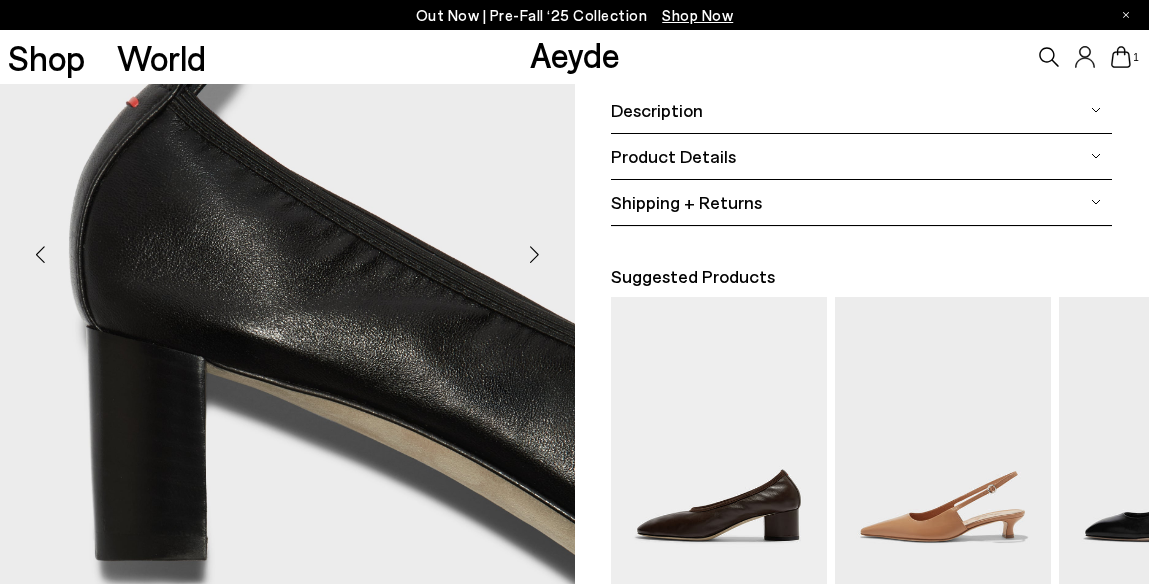click at bounding box center (535, 254) 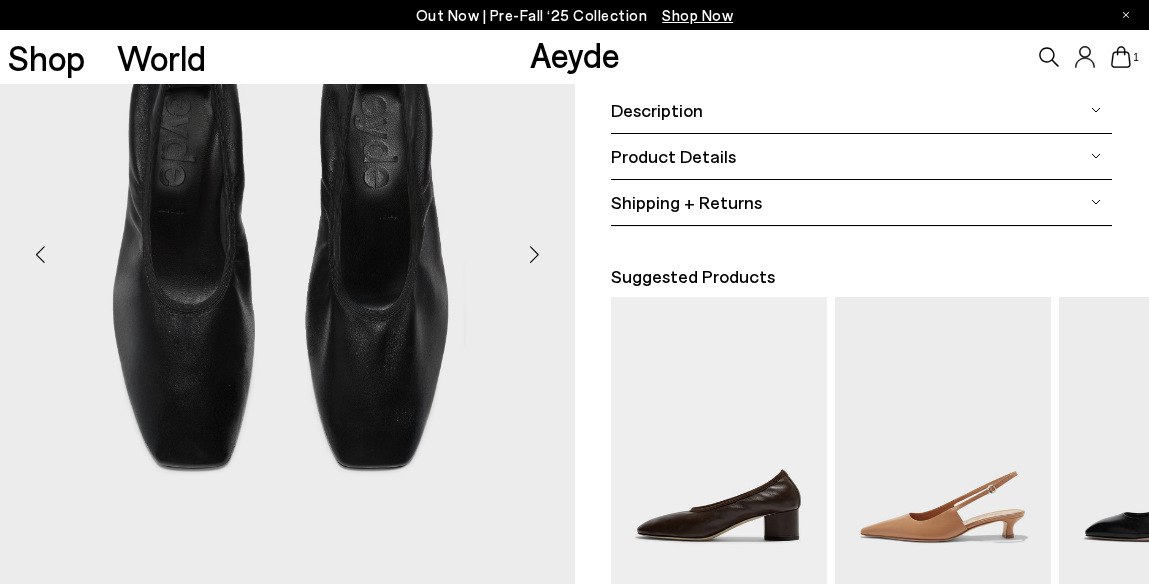 click at bounding box center (535, 254) 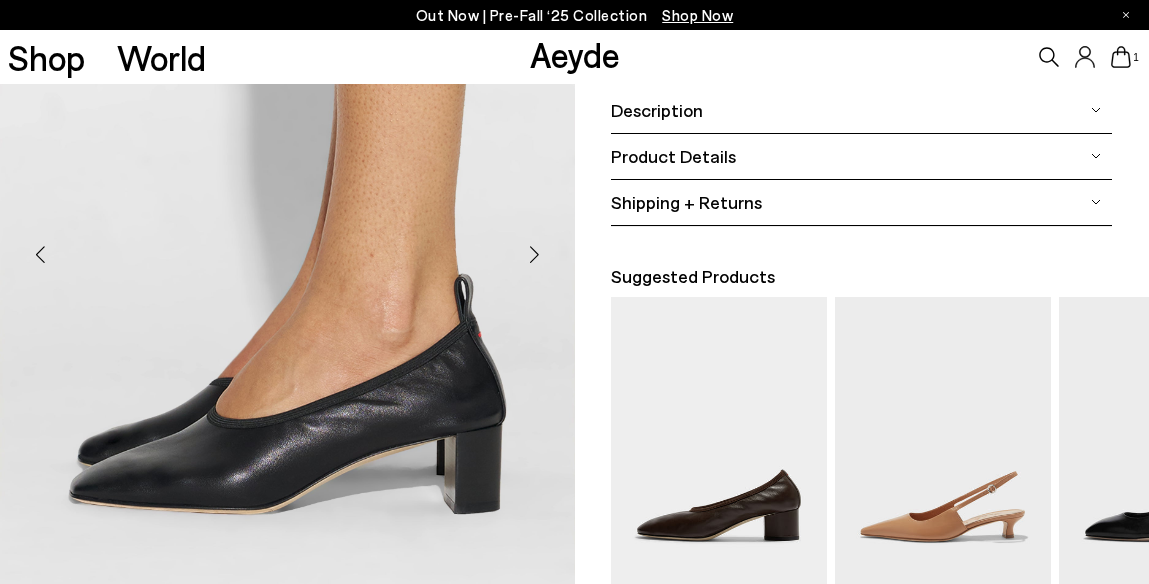 click at bounding box center [535, 254] 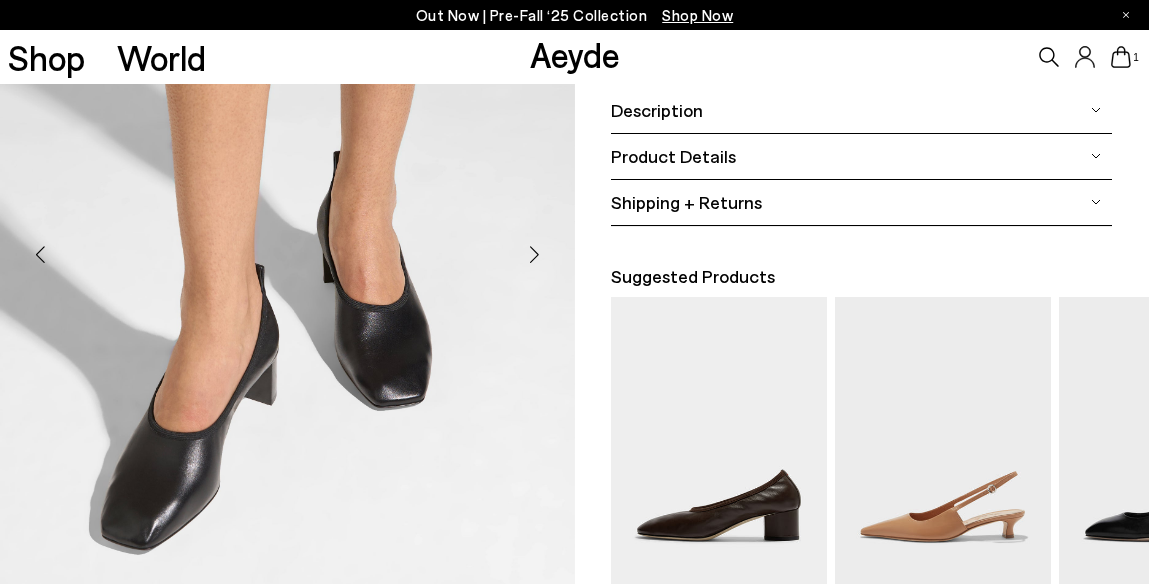 click at bounding box center (535, 254) 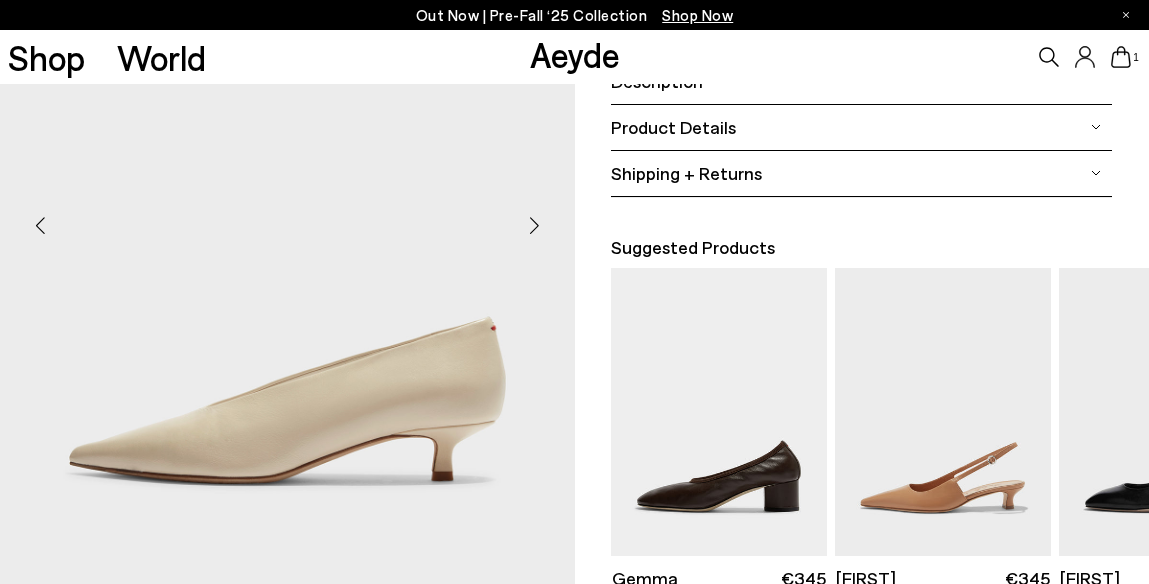 scroll, scrollTop: 438, scrollLeft: 0, axis: vertical 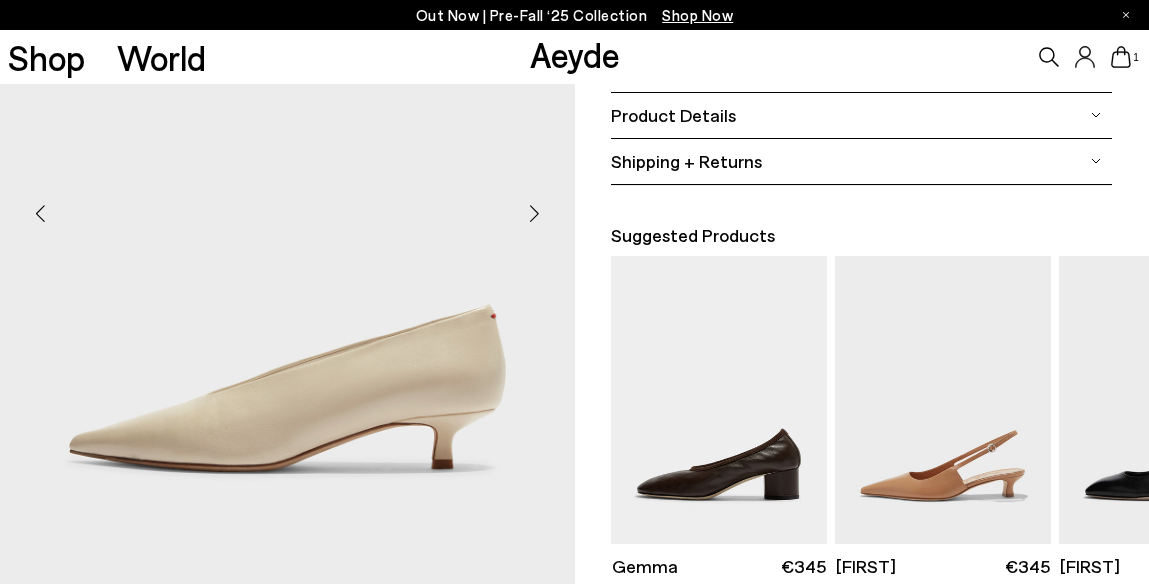 click at bounding box center [535, 213] 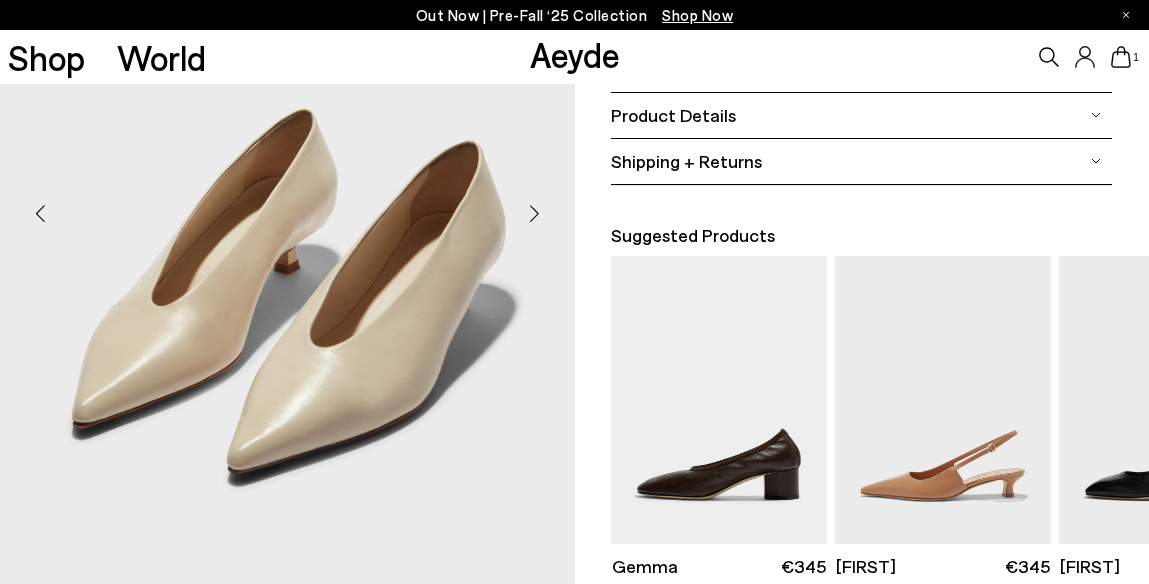 click at bounding box center [535, 213] 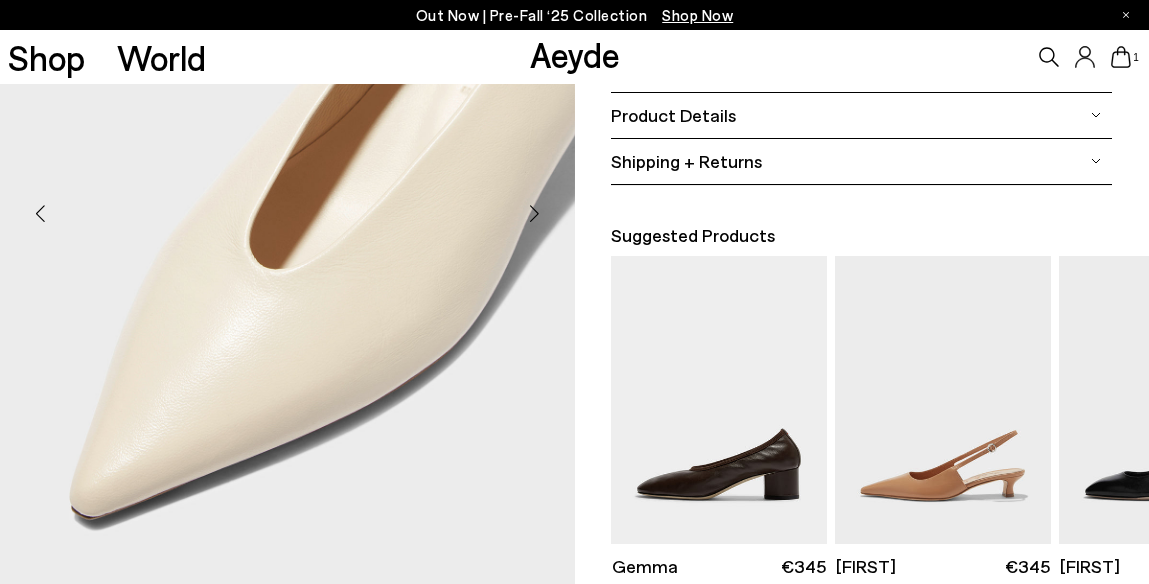 click at bounding box center [535, 213] 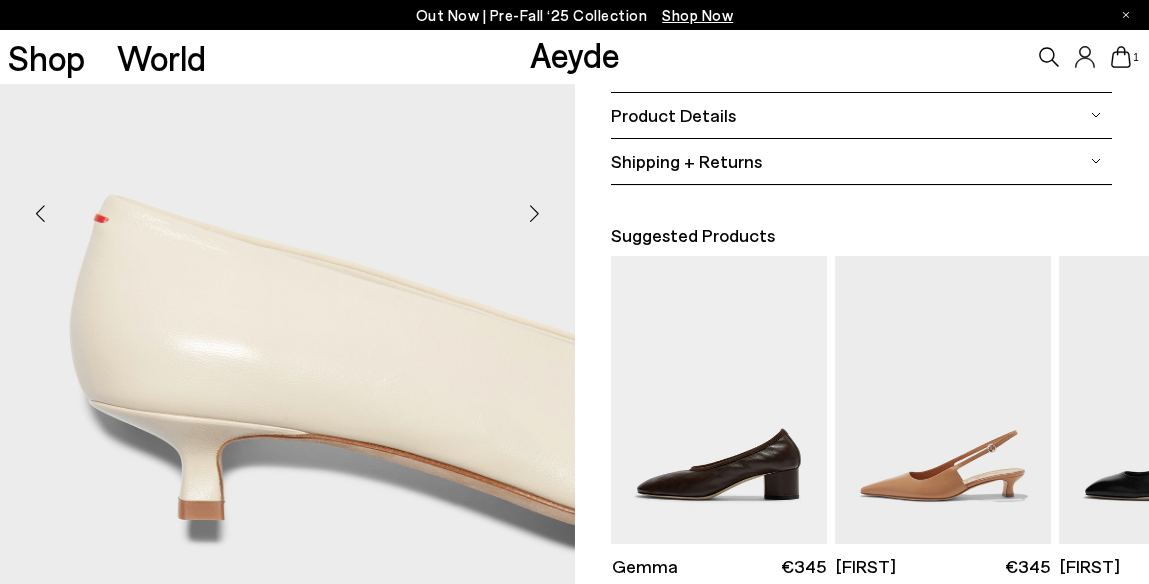 click at bounding box center (535, 213) 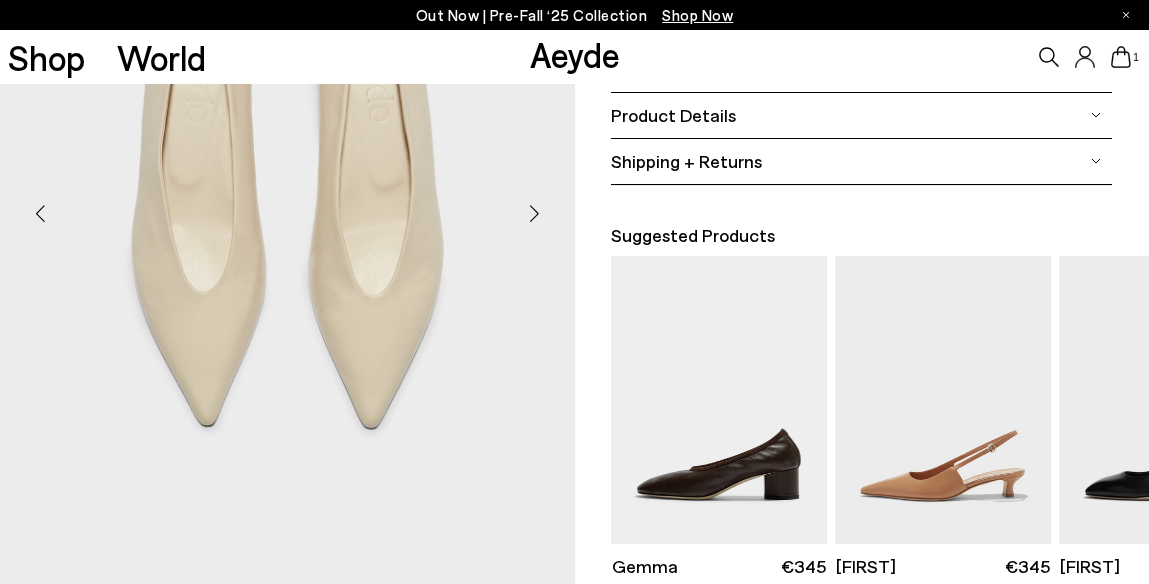click at bounding box center (535, 213) 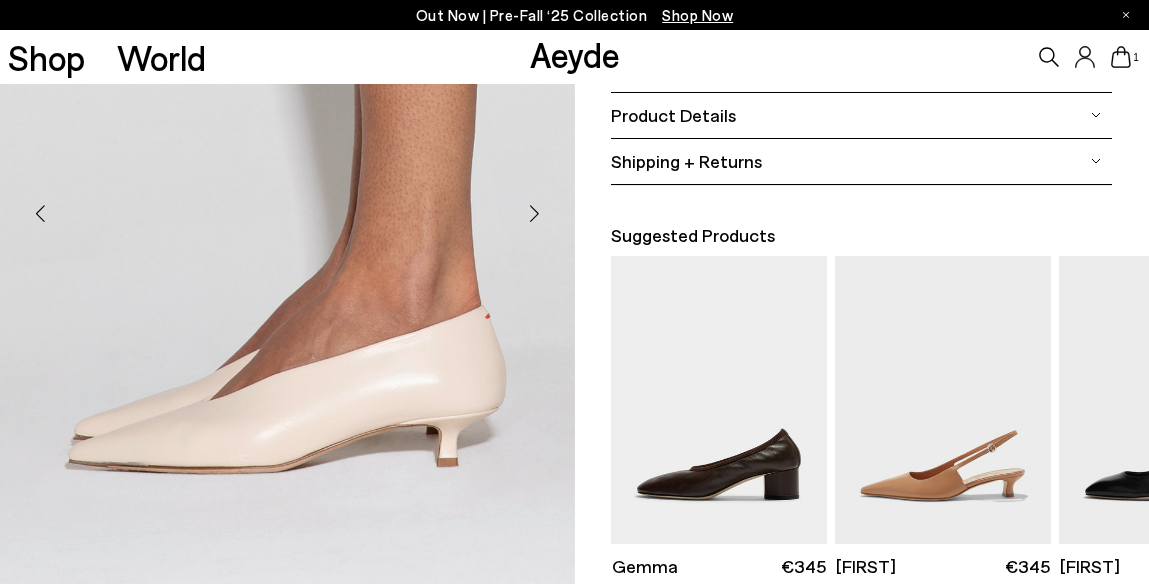 click at bounding box center (535, 213) 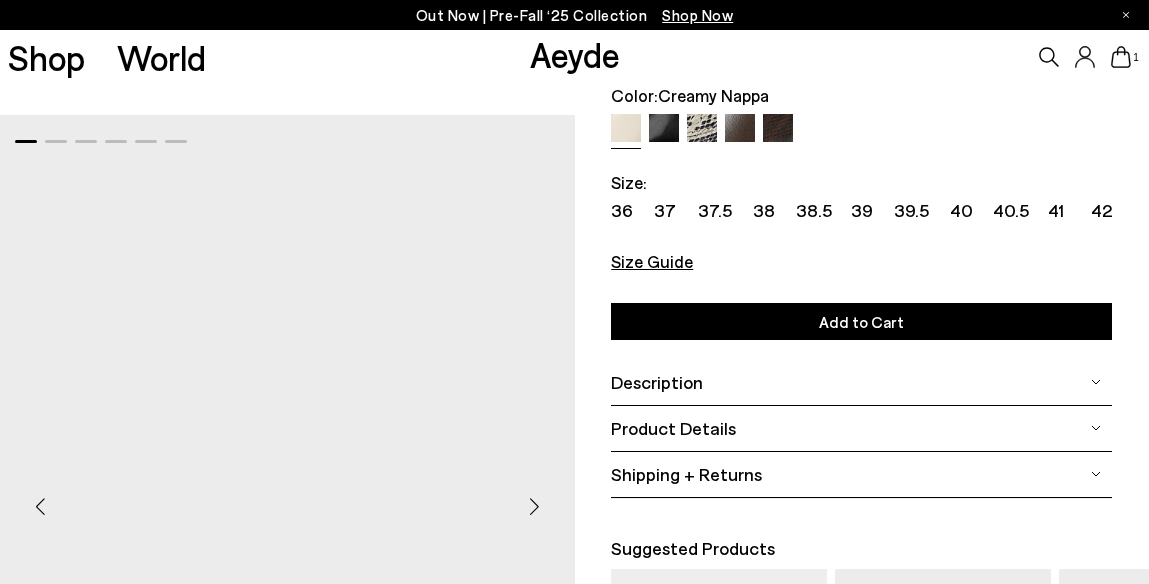 scroll, scrollTop: 74, scrollLeft: 0, axis: vertical 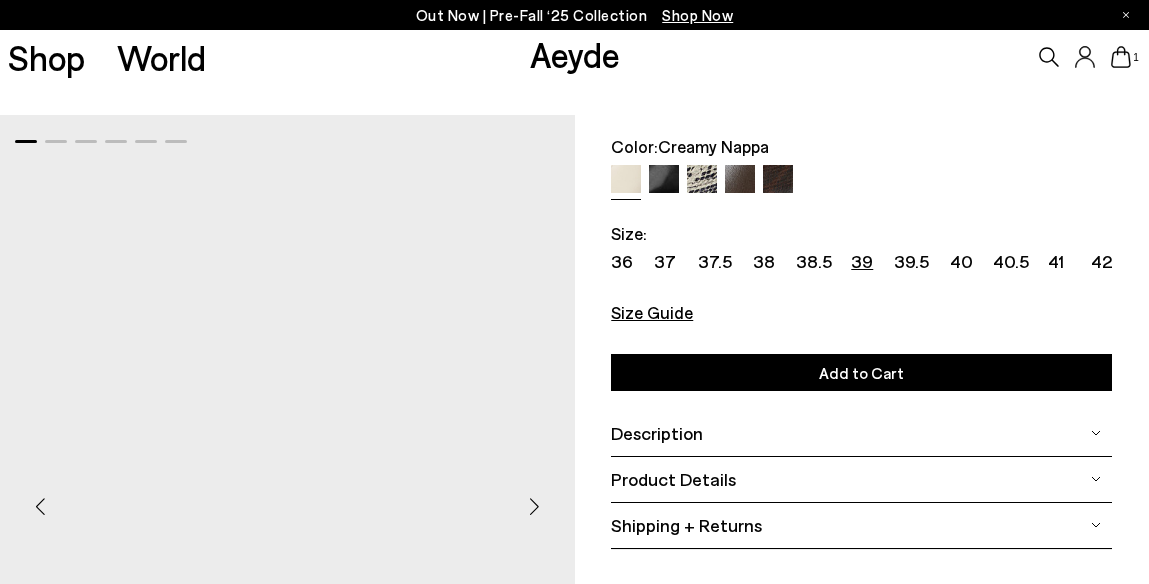 click on "39" at bounding box center (862, 261) 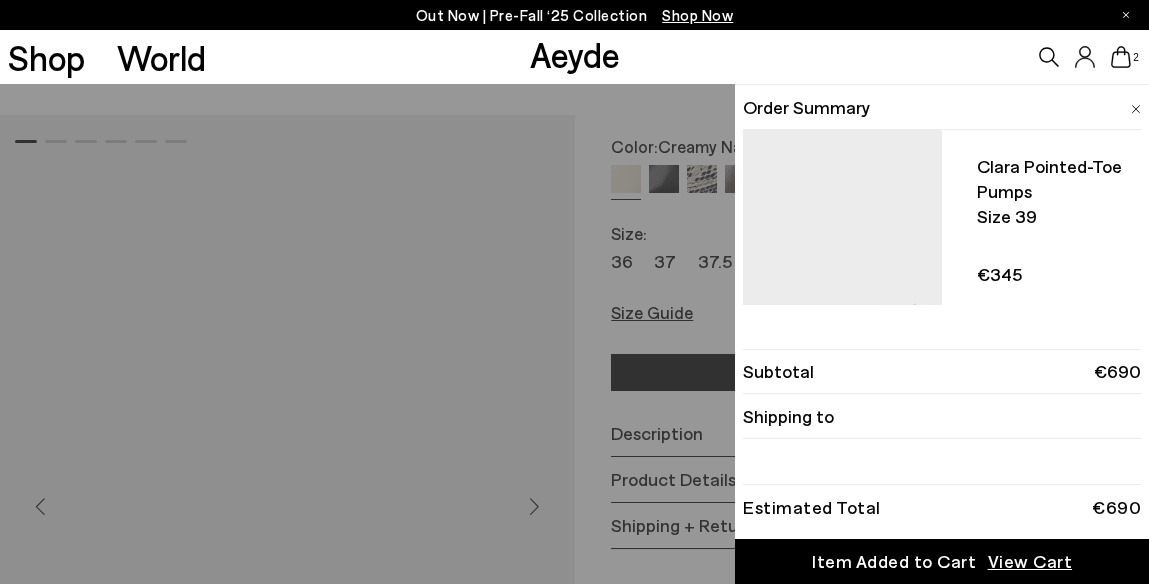 click on "Quick Add
Color
Size
View Details
Order Summary
Clara pointed-toe pumps
Size
39
- +" at bounding box center [574, 334] 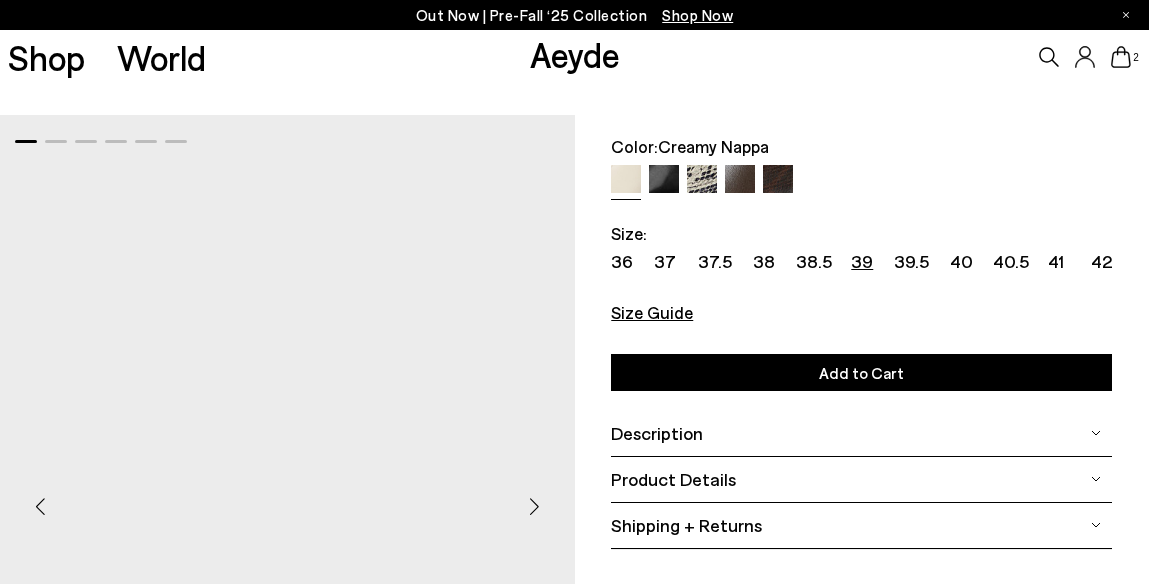 click at bounding box center [664, 180] 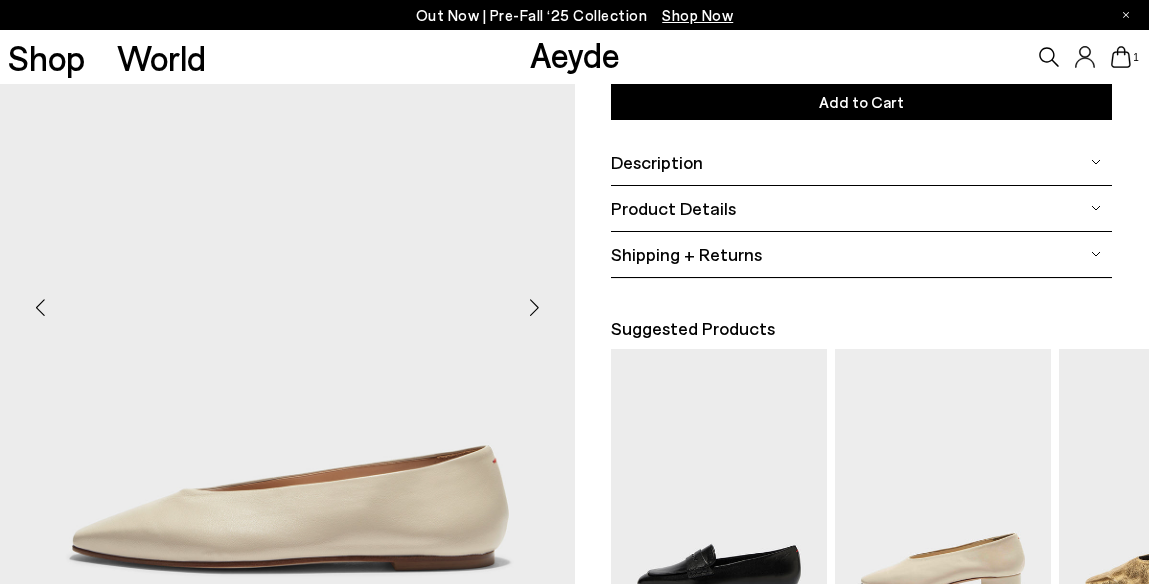 scroll, scrollTop: 348, scrollLeft: 0, axis: vertical 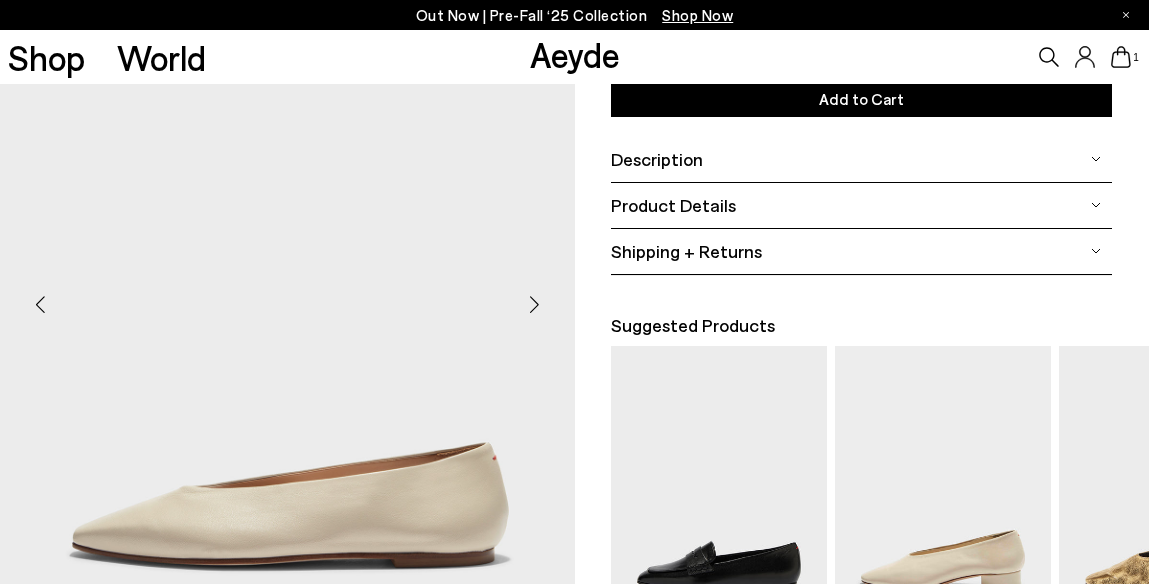 click at bounding box center [535, 305] 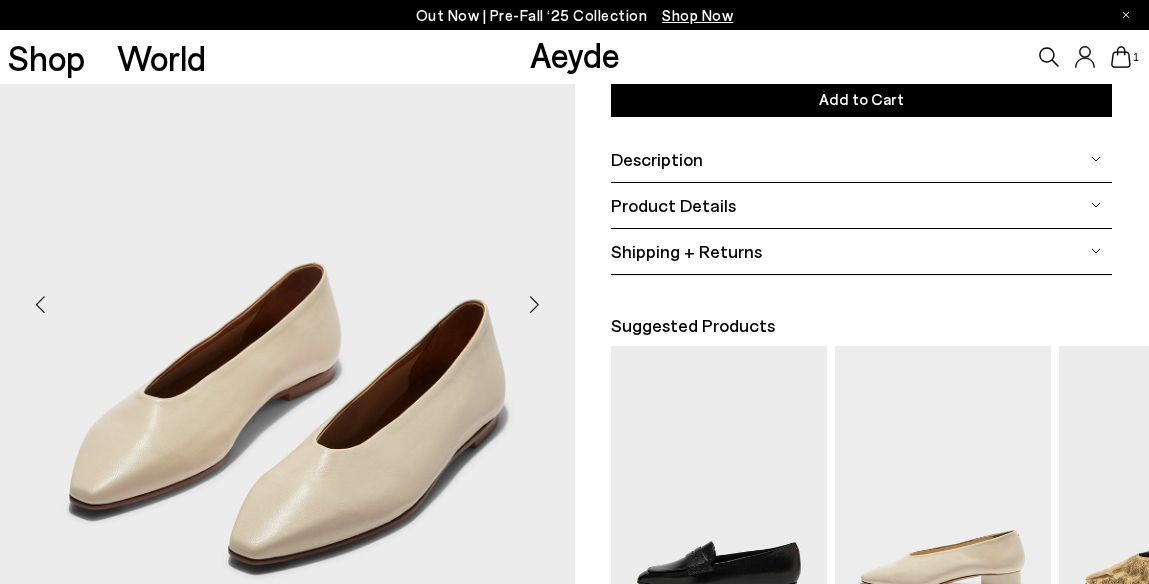 click at bounding box center (535, 305) 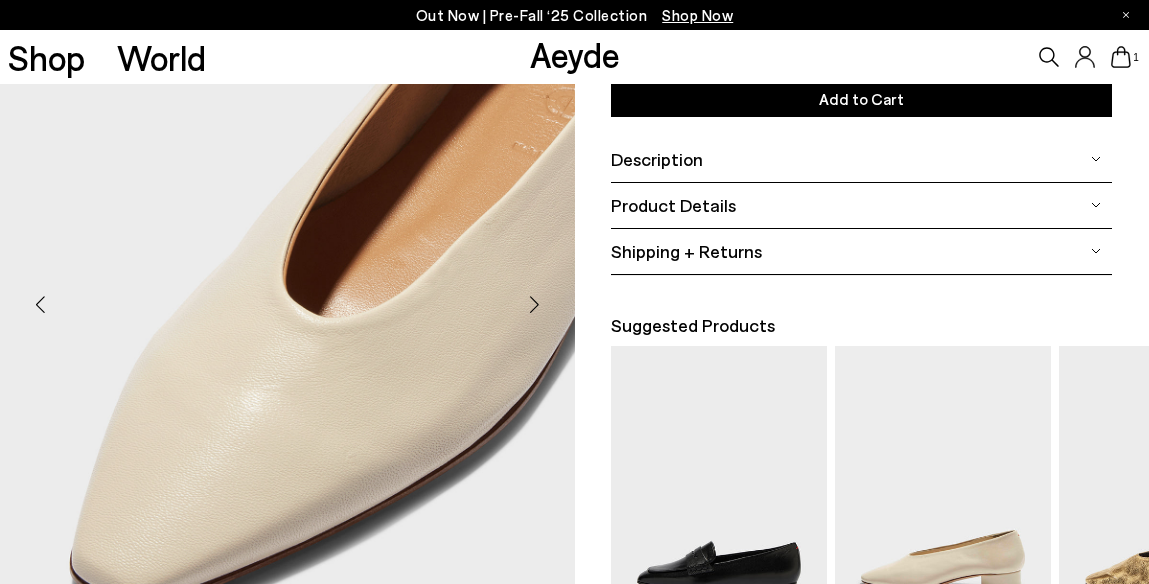 click at bounding box center [535, 305] 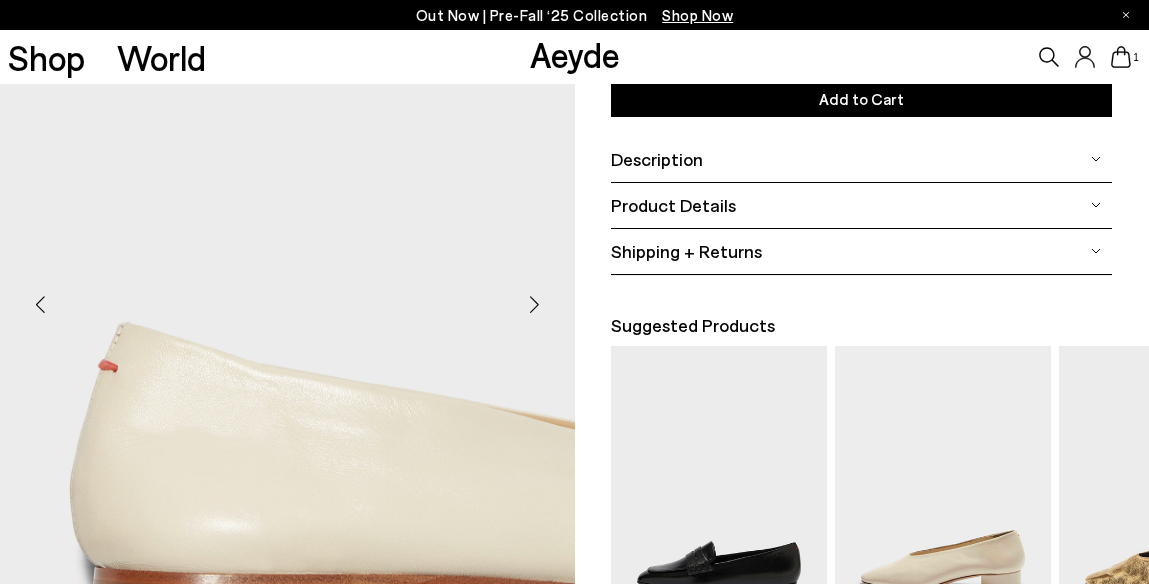 click at bounding box center [535, 305] 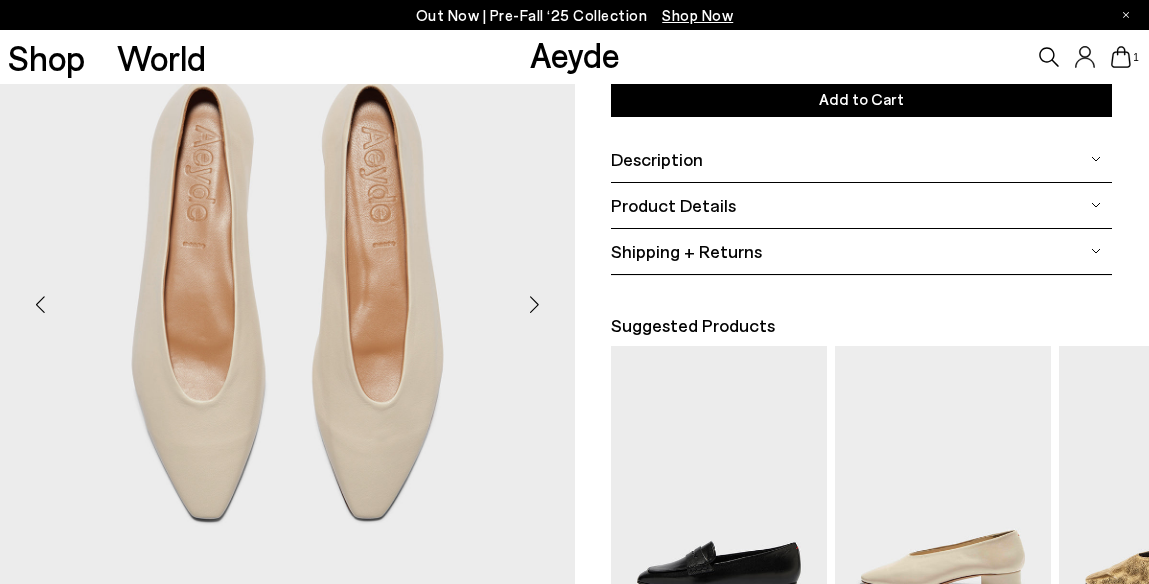 scroll, scrollTop: 383, scrollLeft: 0, axis: vertical 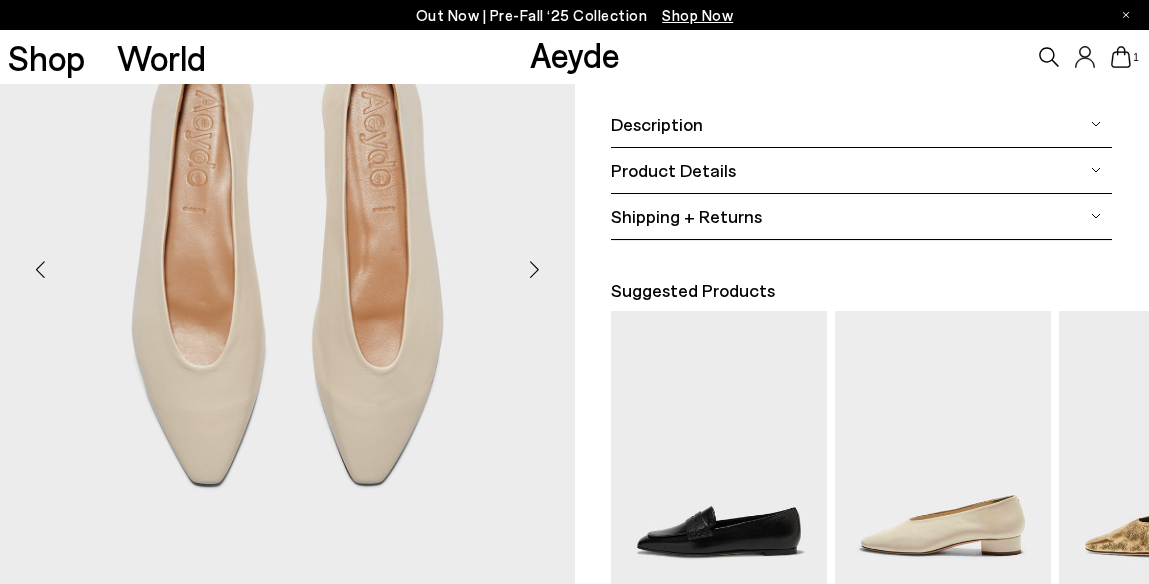 click at bounding box center [535, 270] 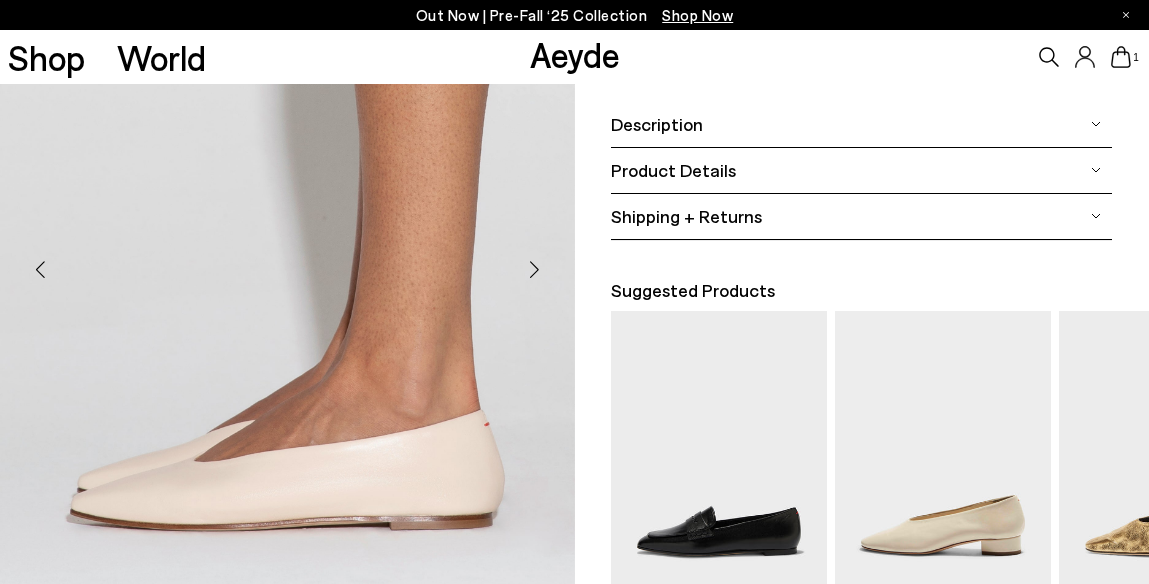 click at bounding box center [535, 270] 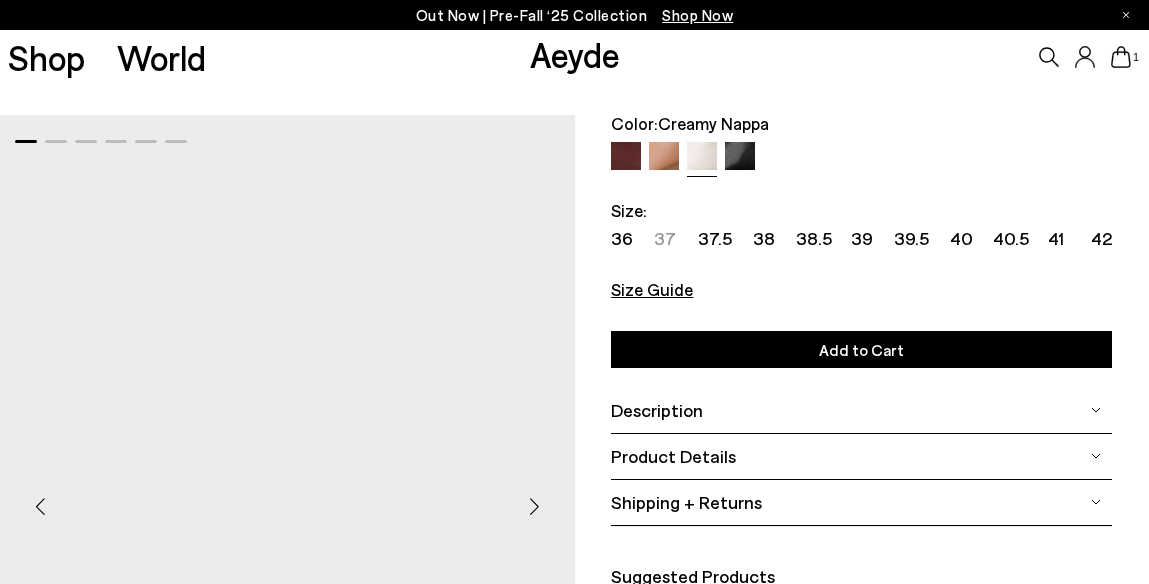 scroll, scrollTop: 0, scrollLeft: 0, axis: both 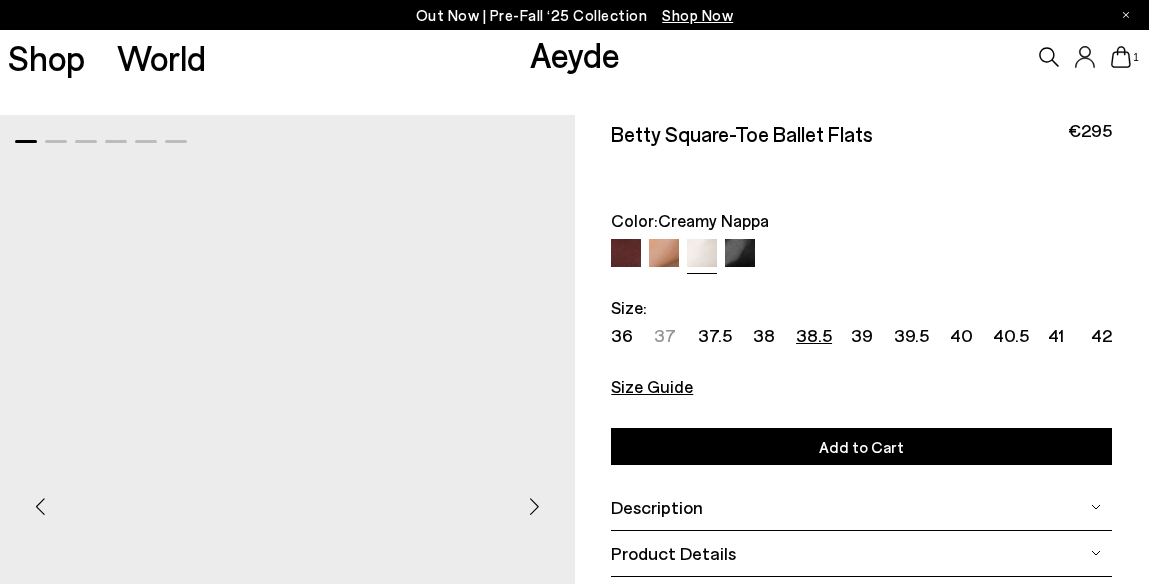 click on "38.5" at bounding box center (814, 335) 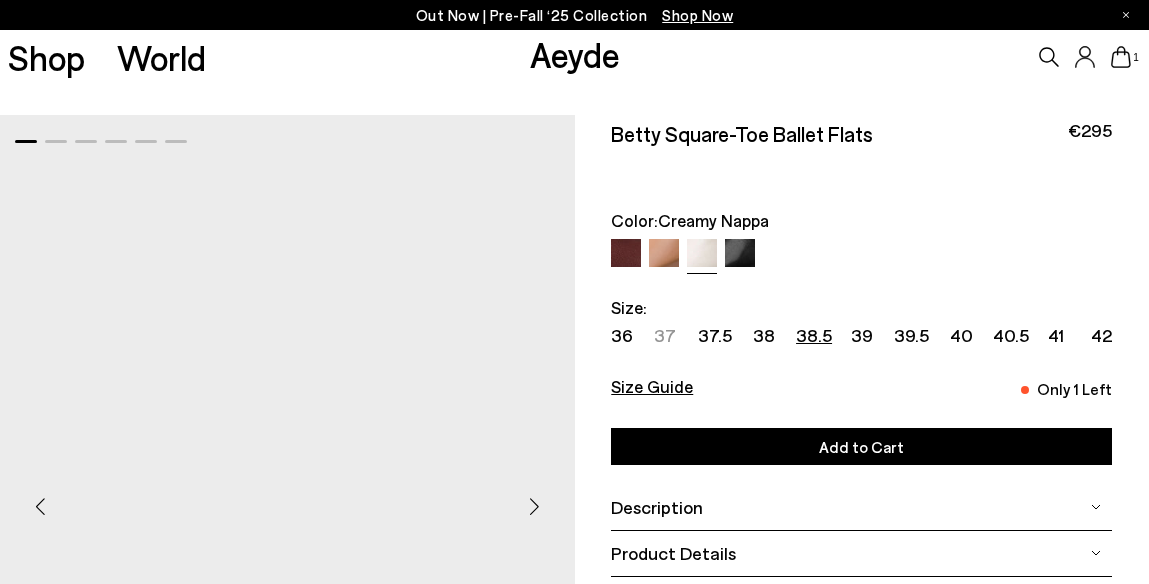 click on "Add to Cart" at bounding box center [861, 446] 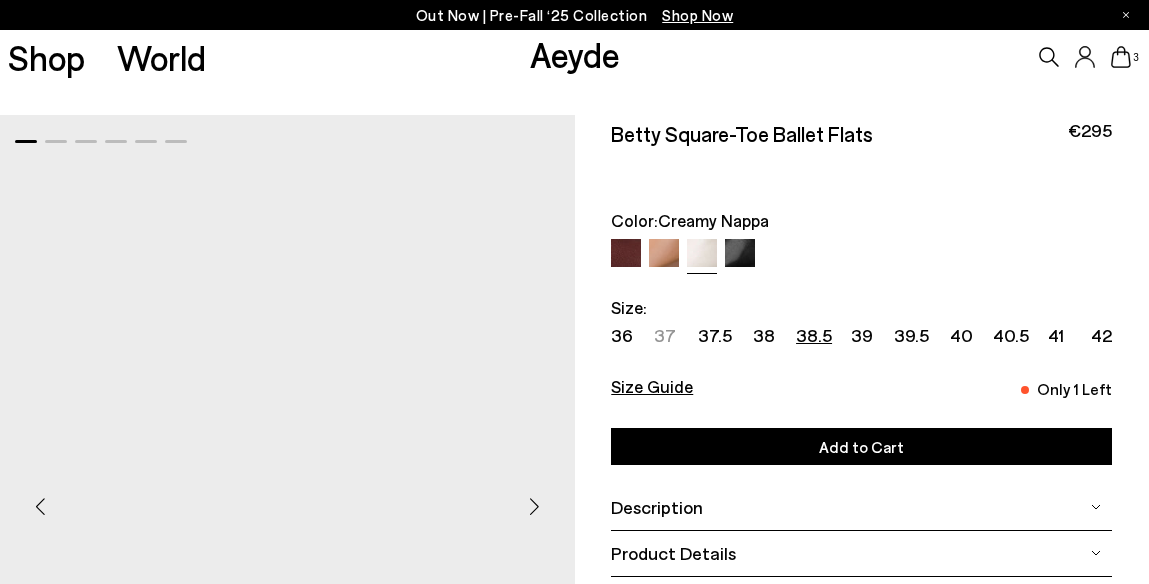 click on "Betty Square-Toe Ballet Flats
€295
Color:  Creamy Nappa
Color:
Creamy Nappa" at bounding box center [861, 195] 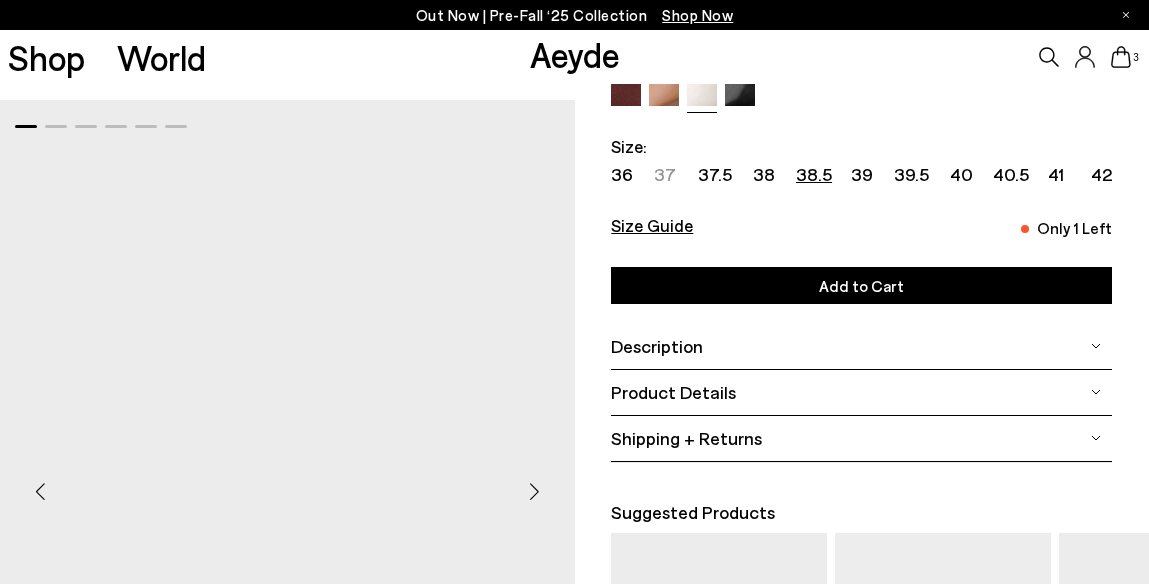 scroll, scrollTop: 213, scrollLeft: 0, axis: vertical 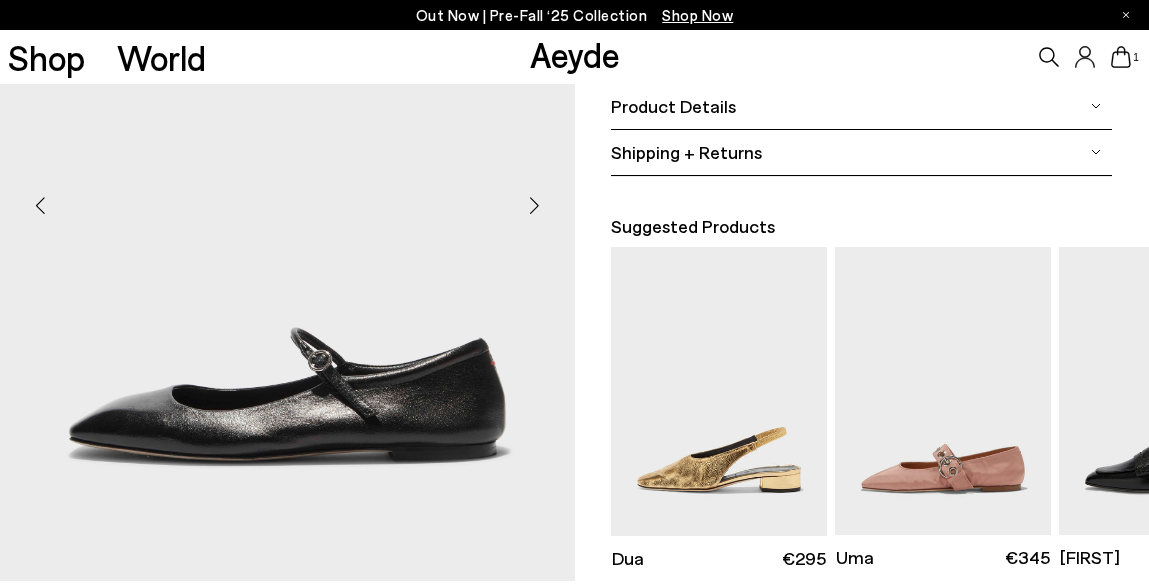 click at bounding box center (535, 206) 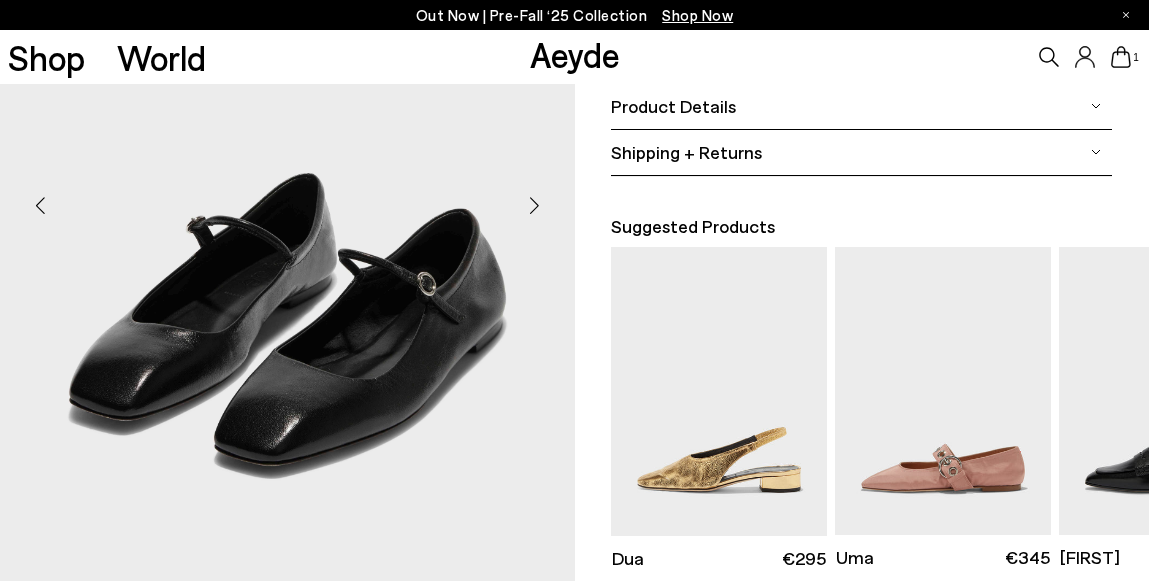 click at bounding box center [535, 206] 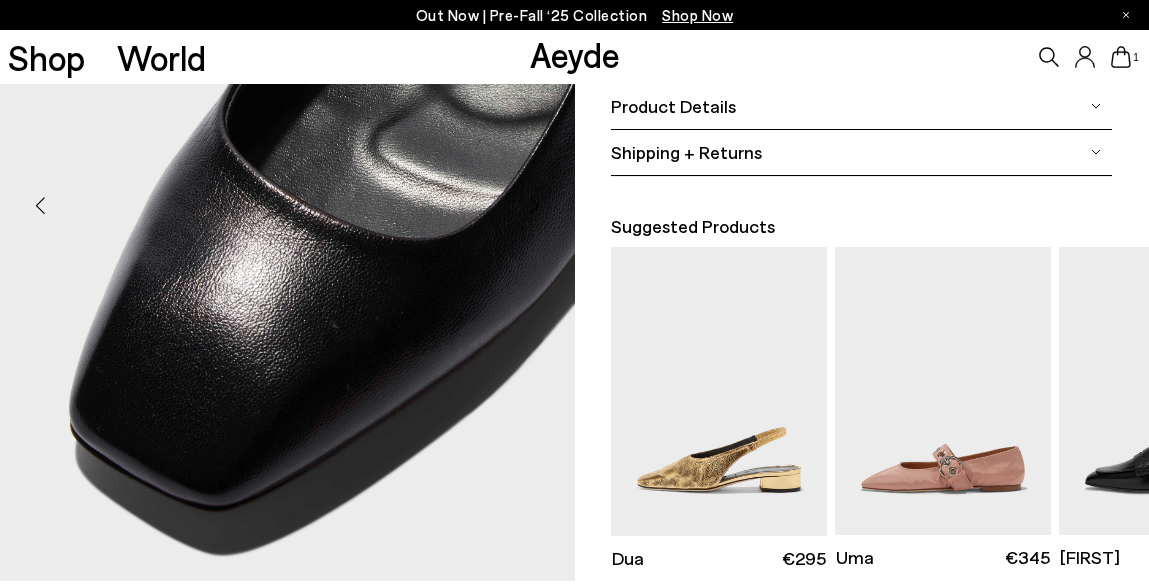 click at bounding box center [535, 206] 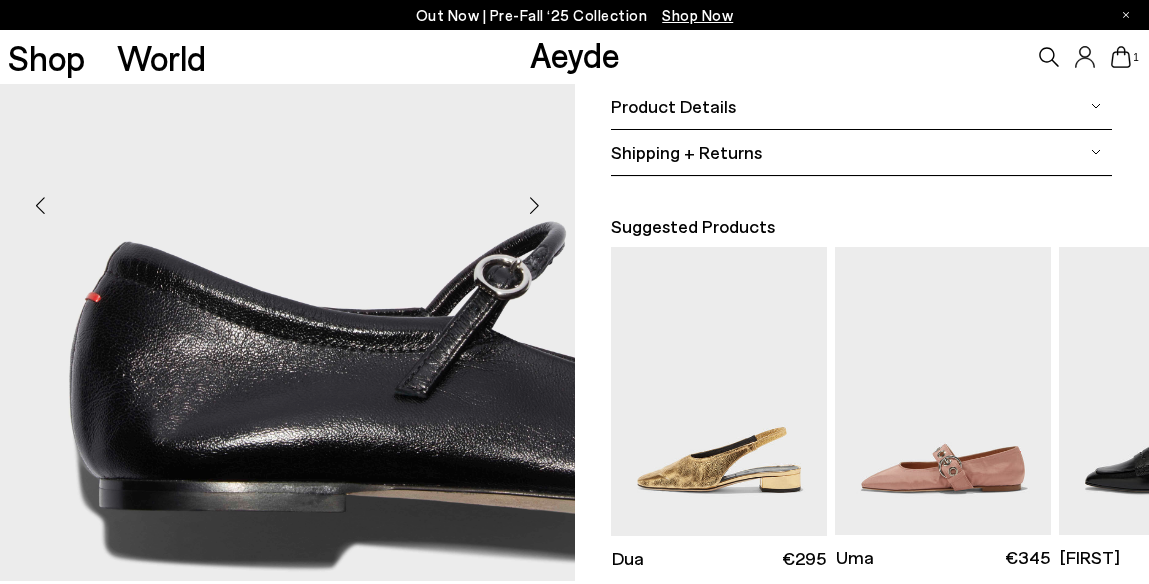 click at bounding box center [535, 206] 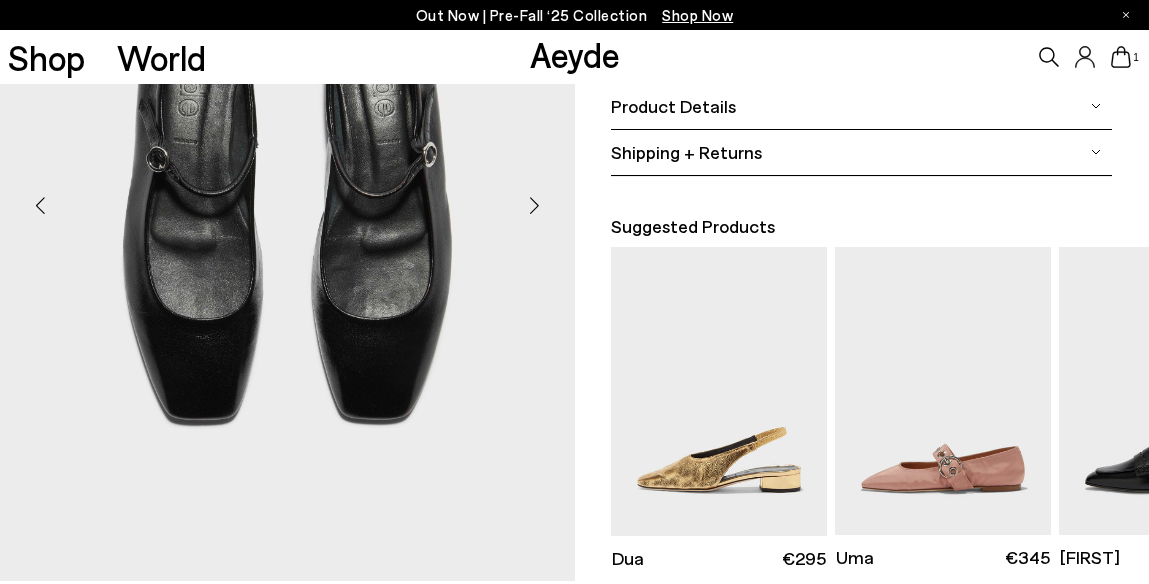 click at bounding box center [535, 206] 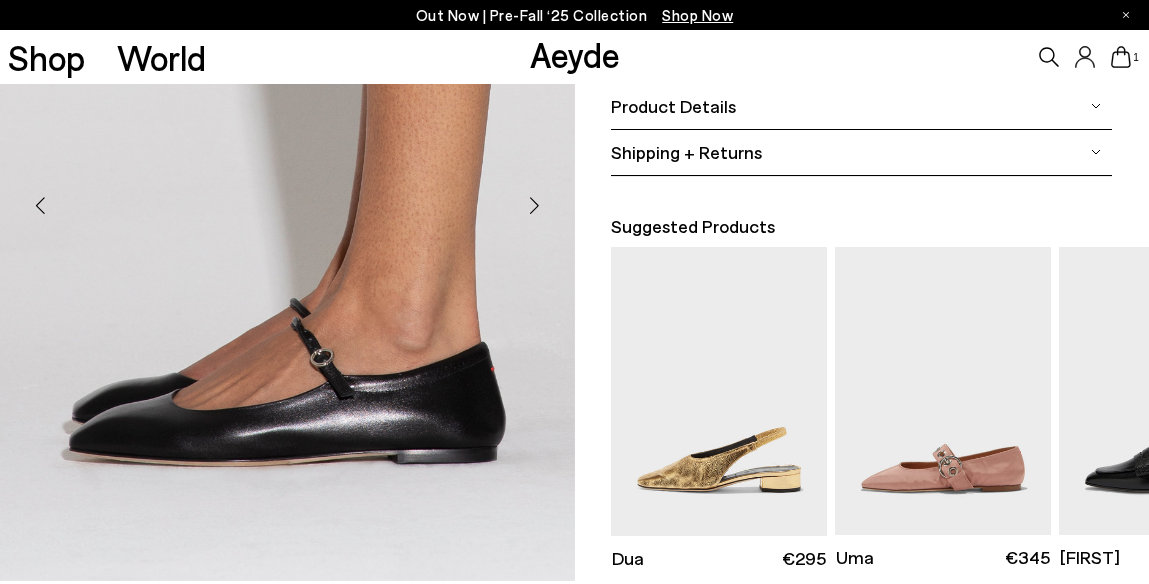 click at bounding box center (535, 206) 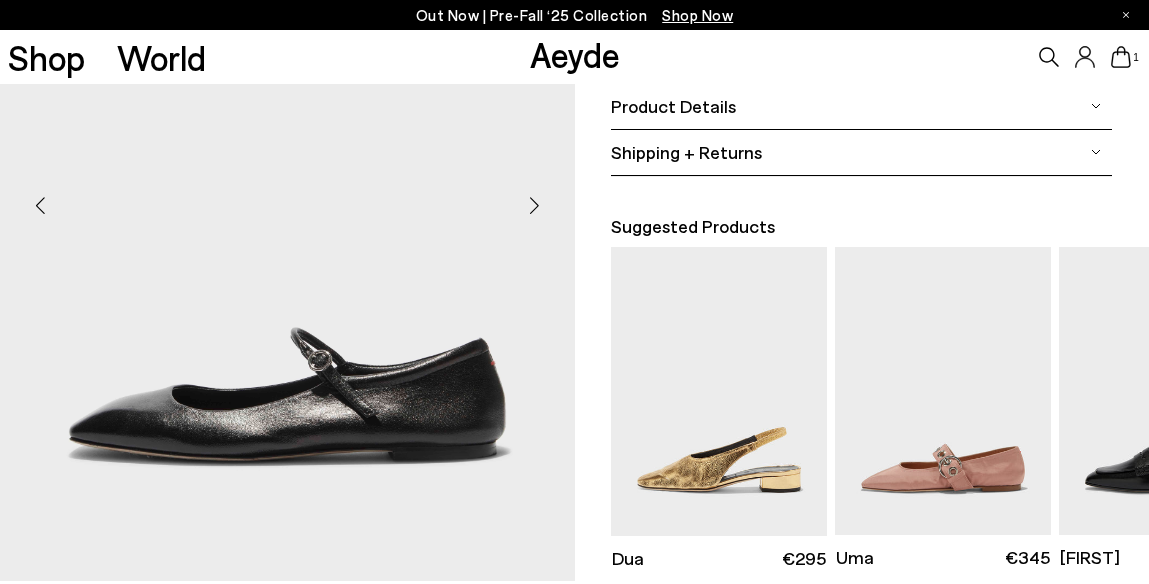 click at bounding box center [535, 206] 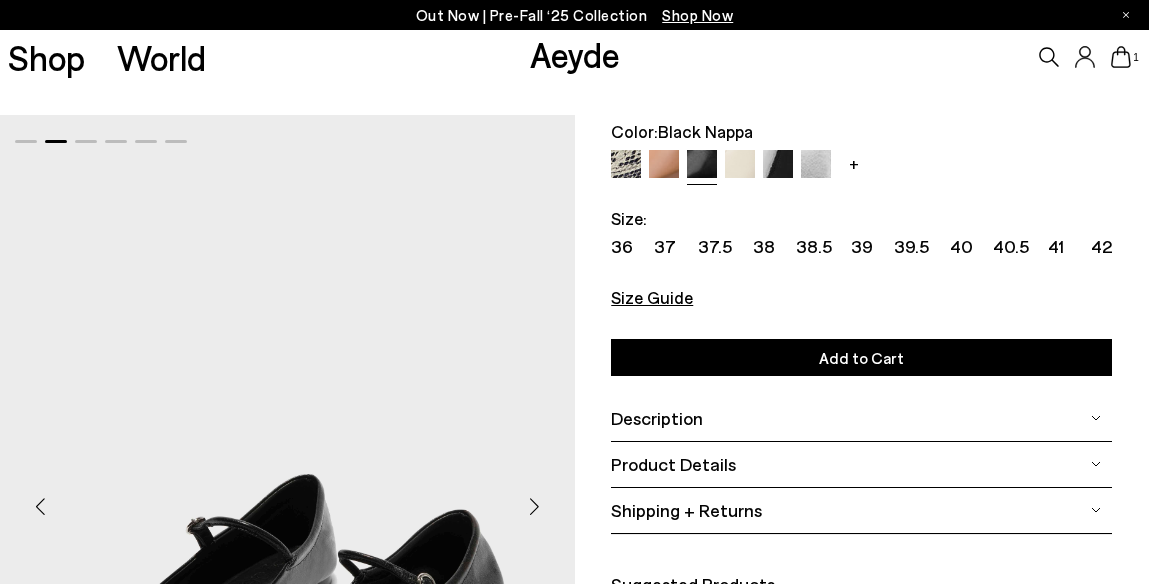 scroll, scrollTop: 47, scrollLeft: 0, axis: vertical 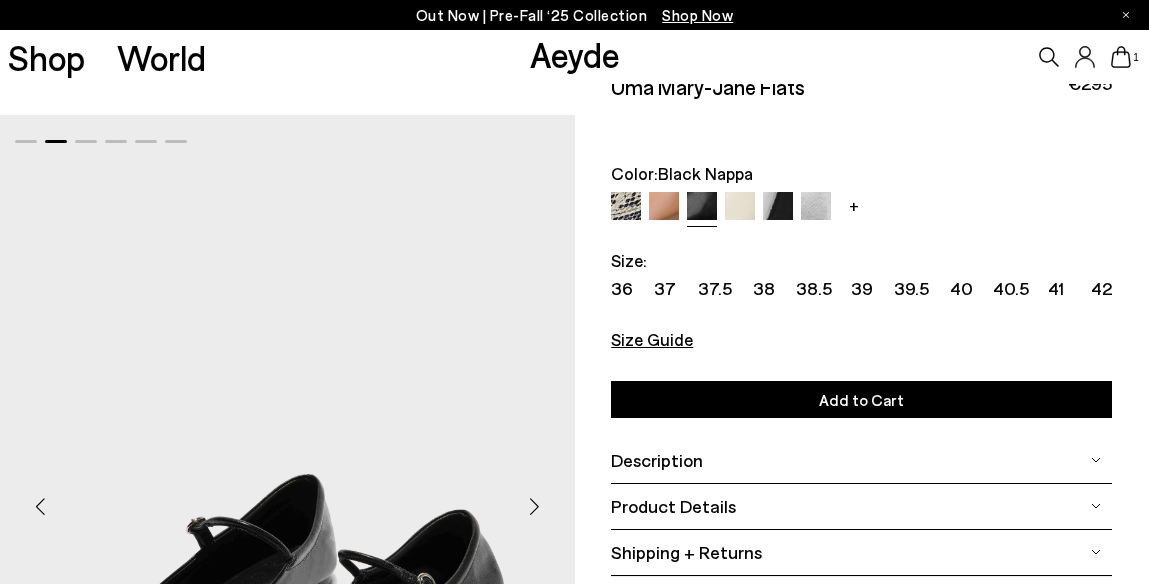 click at bounding box center (664, 207) 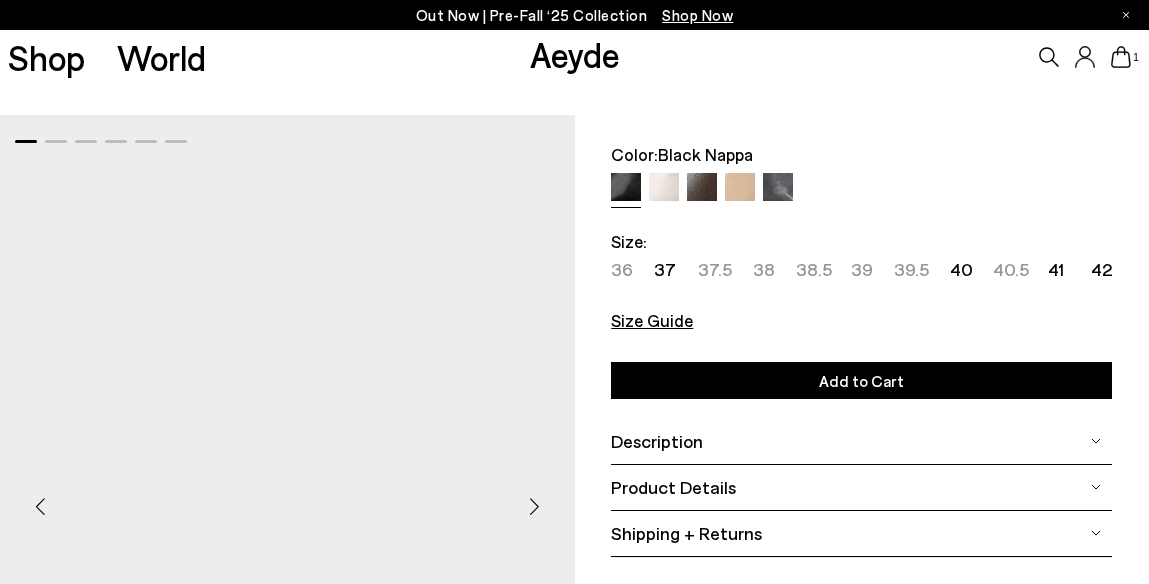 scroll, scrollTop: 58, scrollLeft: 0, axis: vertical 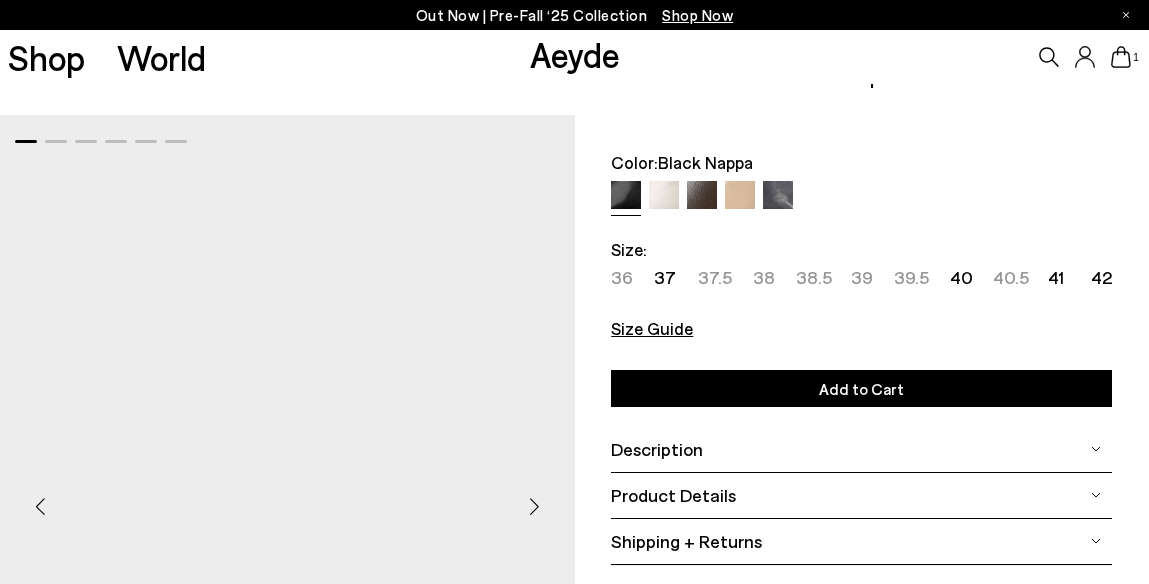 click on "38.5" at bounding box center (814, 277) 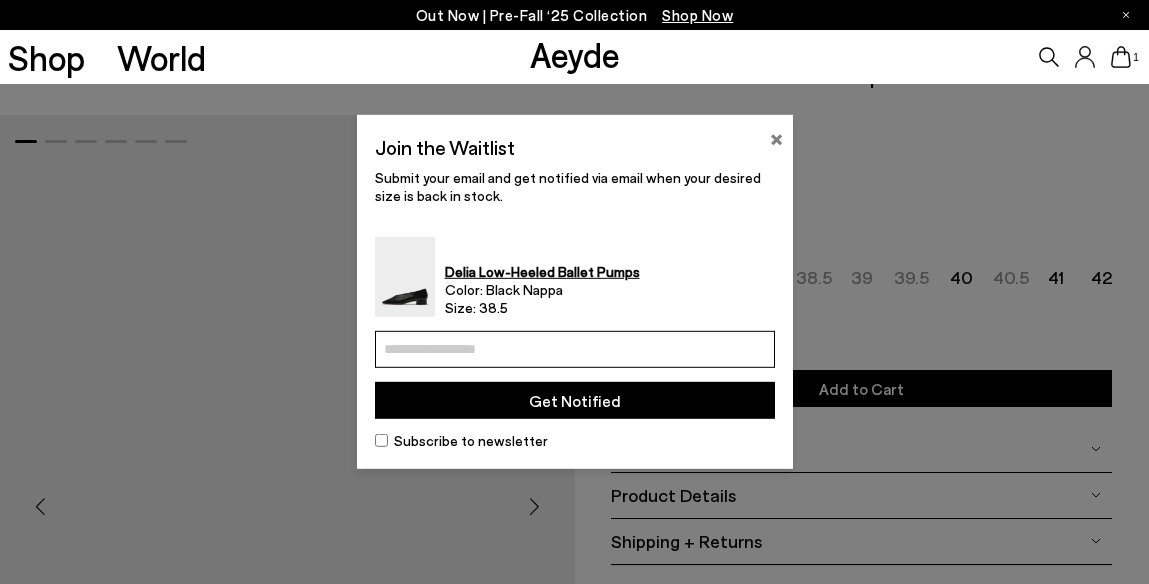 click on "×" at bounding box center (776, 137) 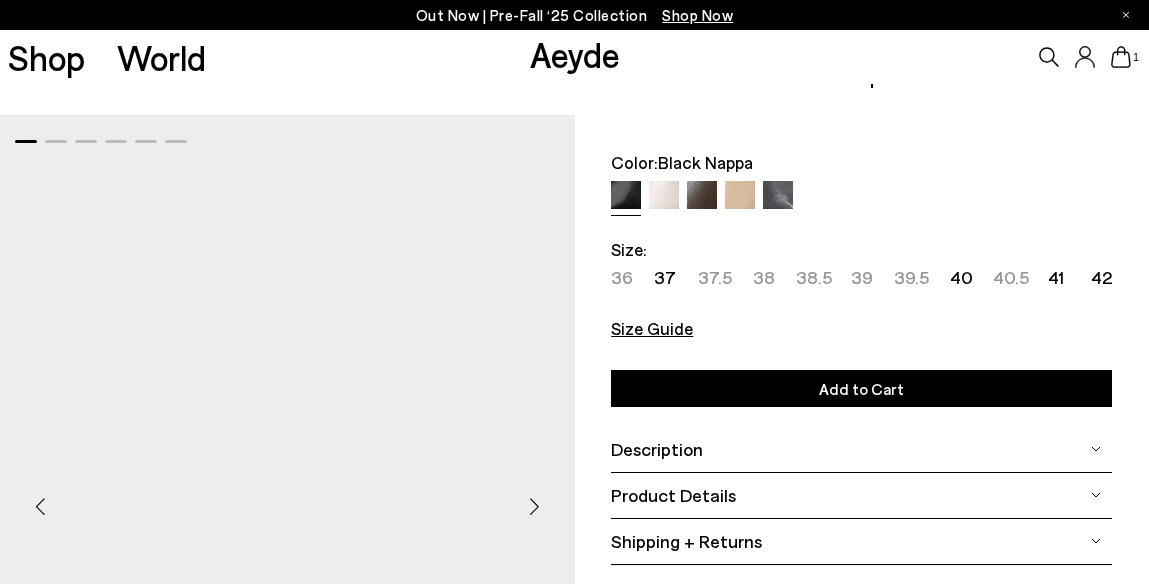 click at bounding box center [740, 196] 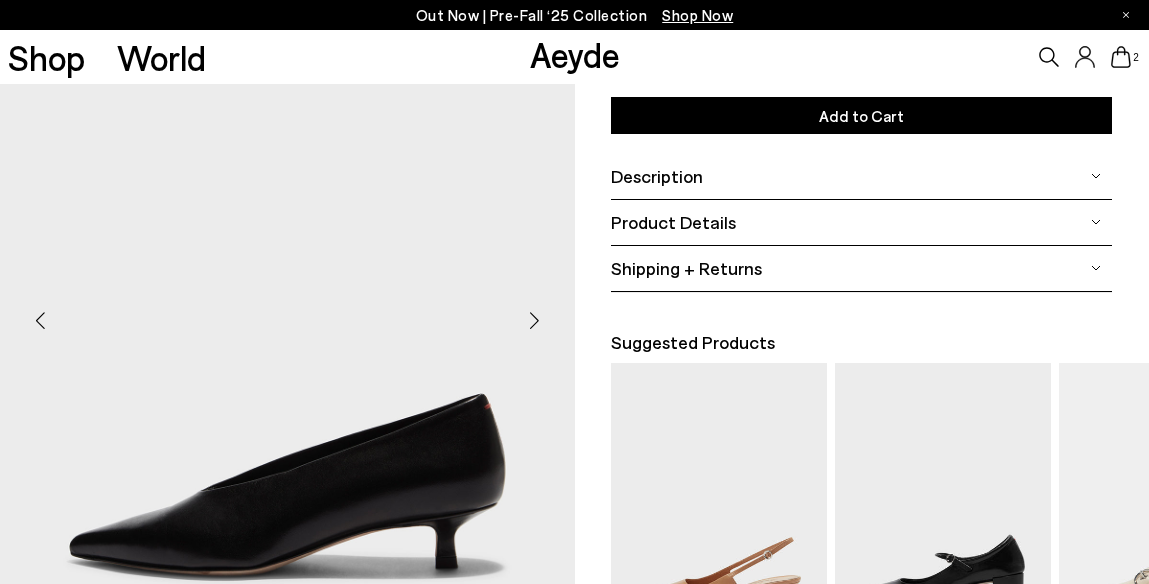 scroll, scrollTop: 365, scrollLeft: 0, axis: vertical 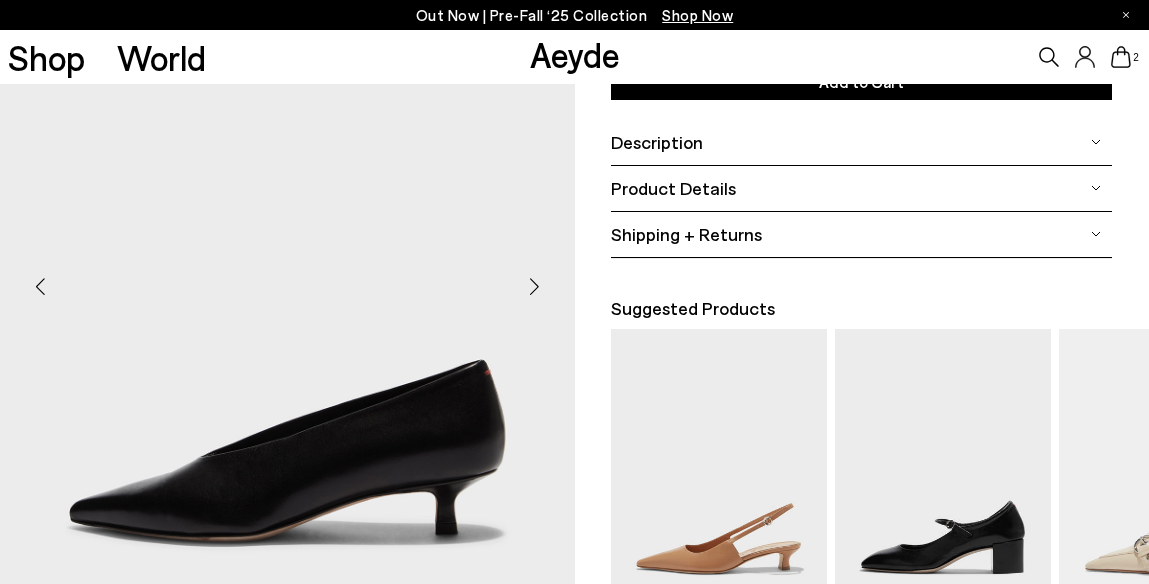 click at bounding box center (535, 286) 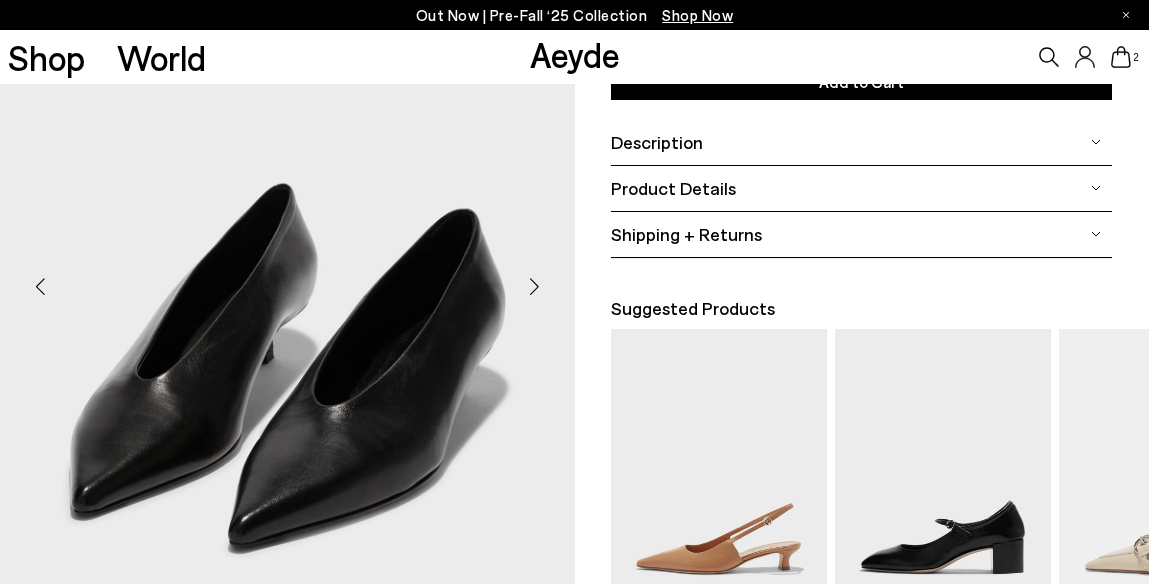 click at bounding box center [535, 286] 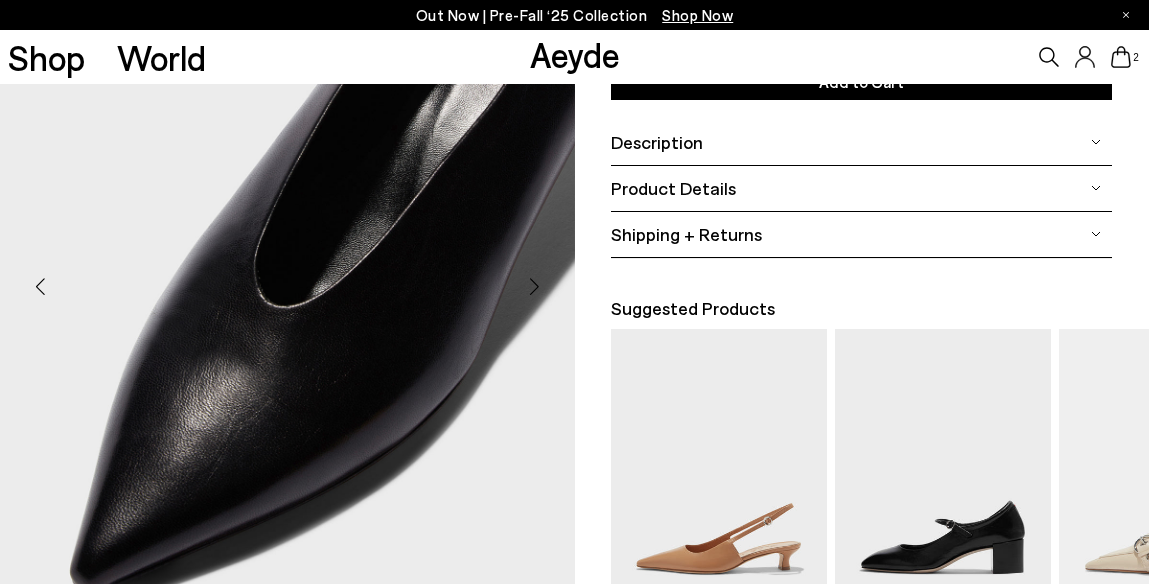 click at bounding box center [535, 286] 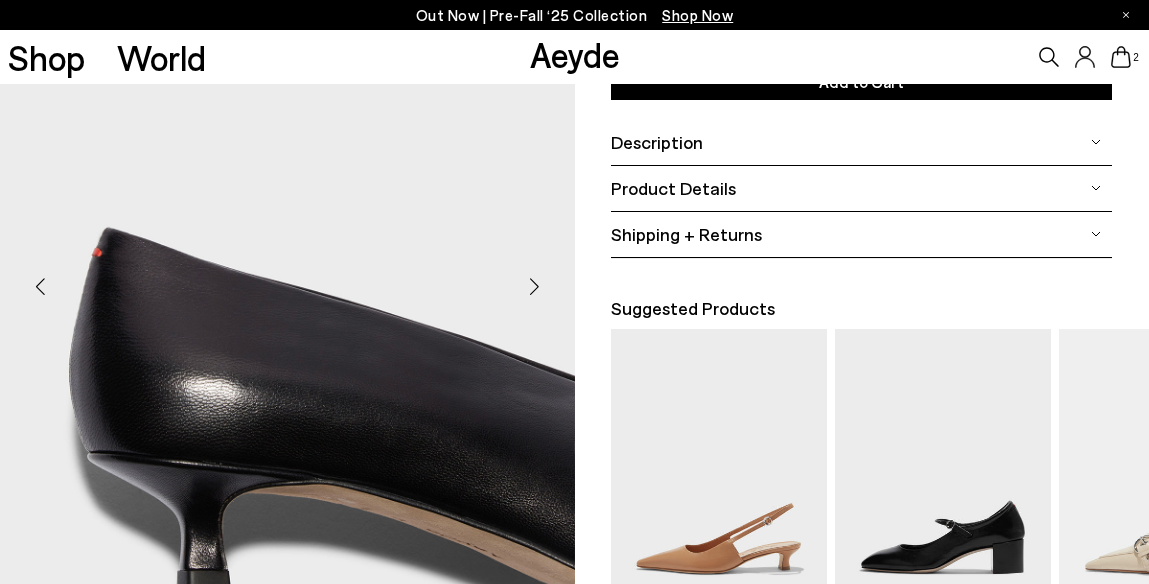 click at bounding box center [535, 286] 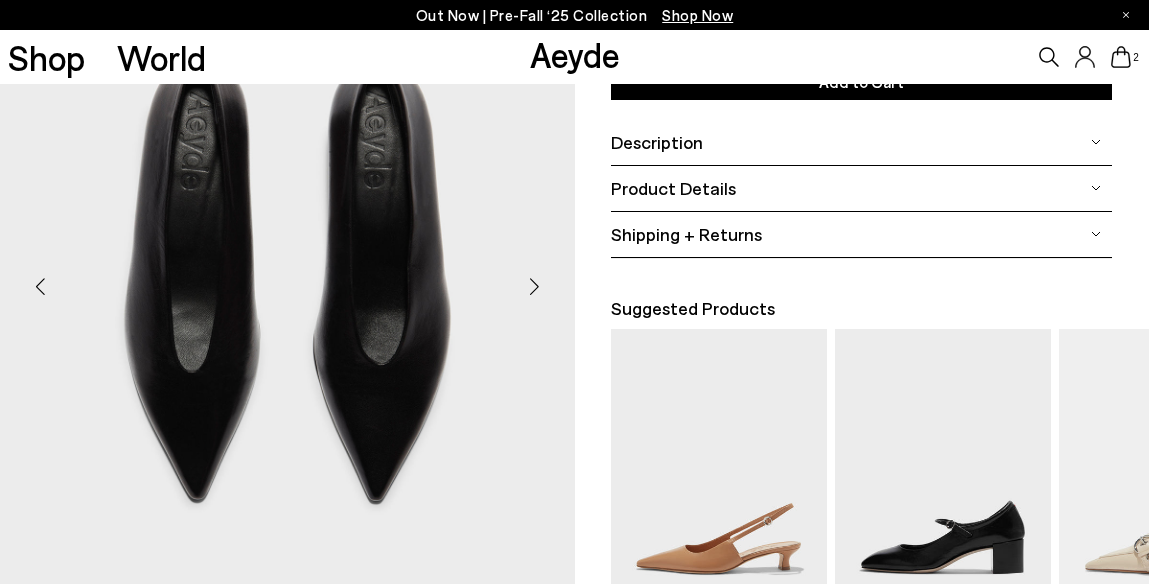 click at bounding box center [535, 286] 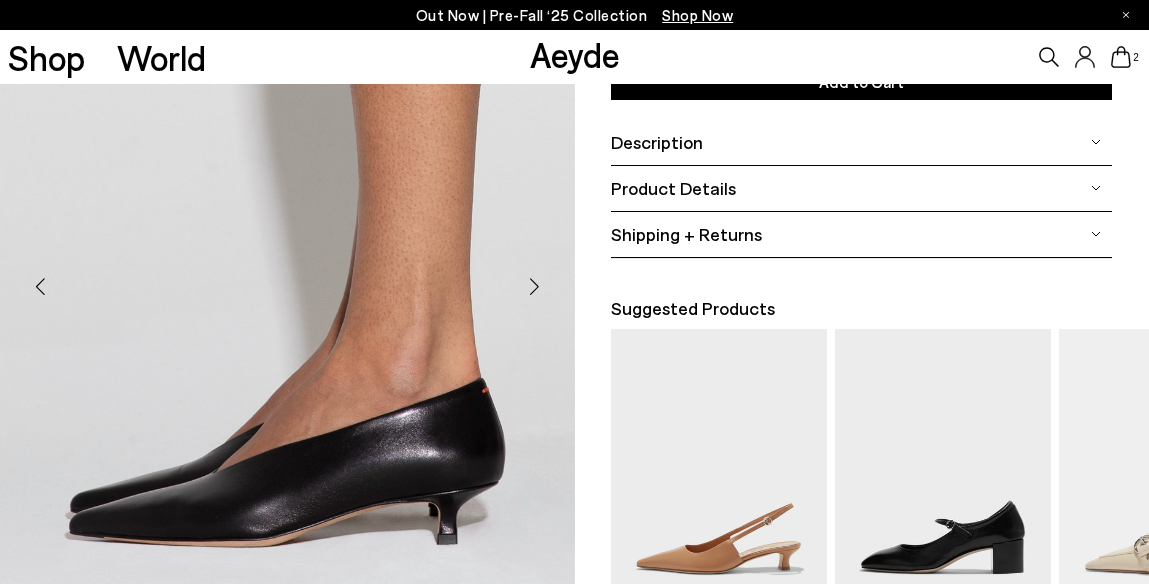 click at bounding box center [535, 286] 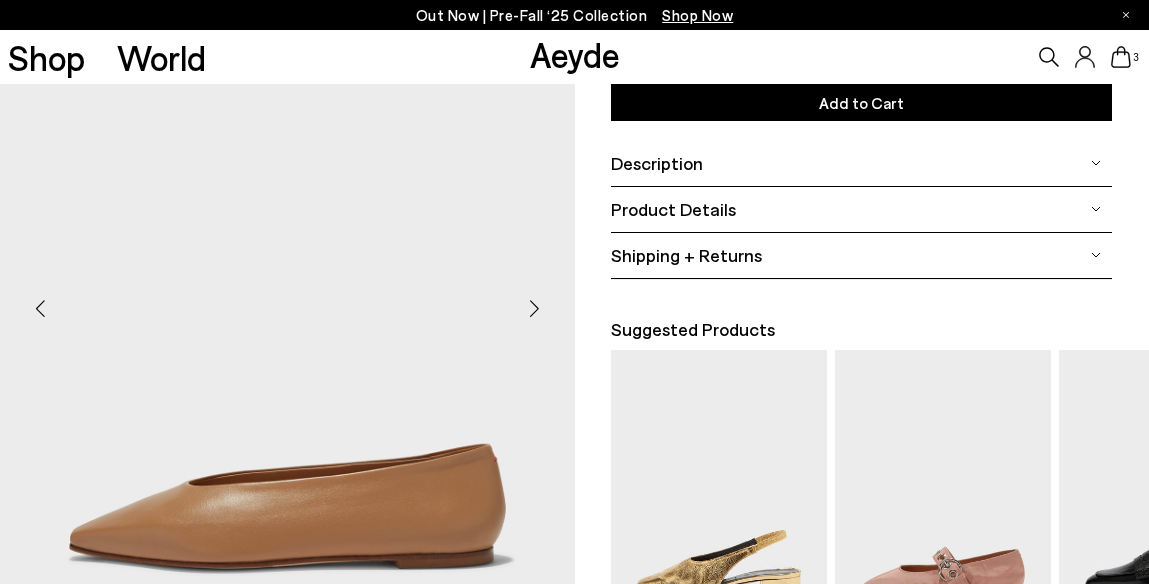 scroll, scrollTop: 372, scrollLeft: 0, axis: vertical 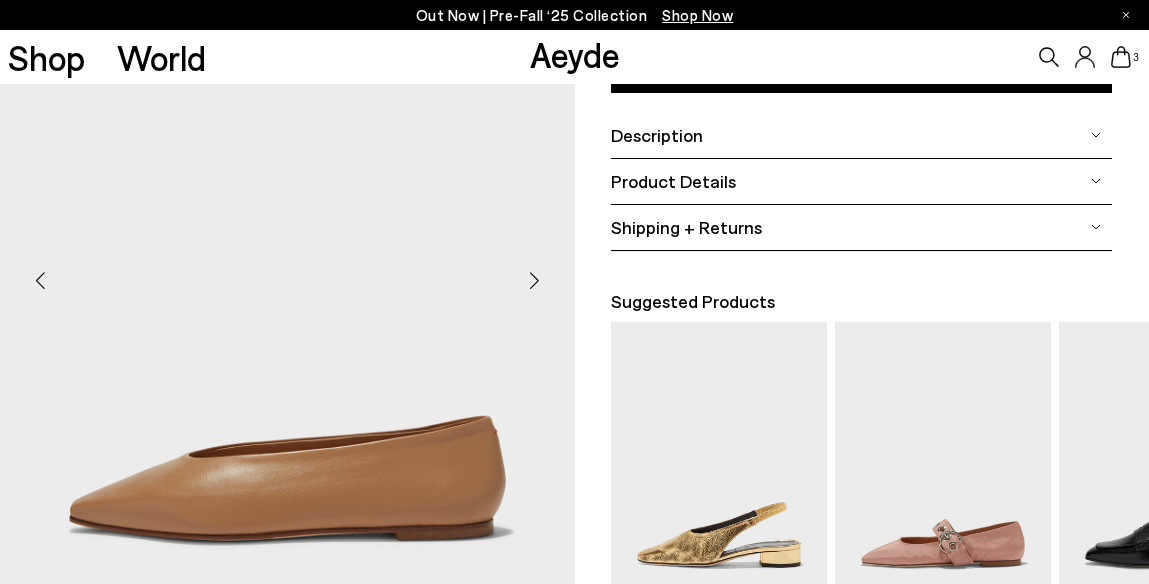 click at bounding box center [535, 281] 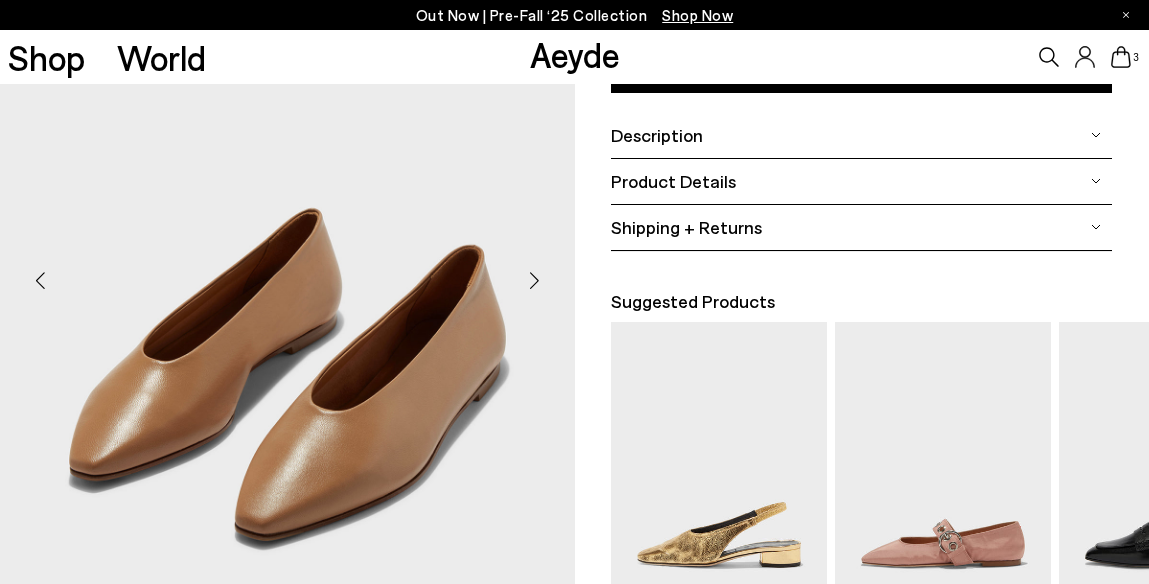 click at bounding box center (535, 281) 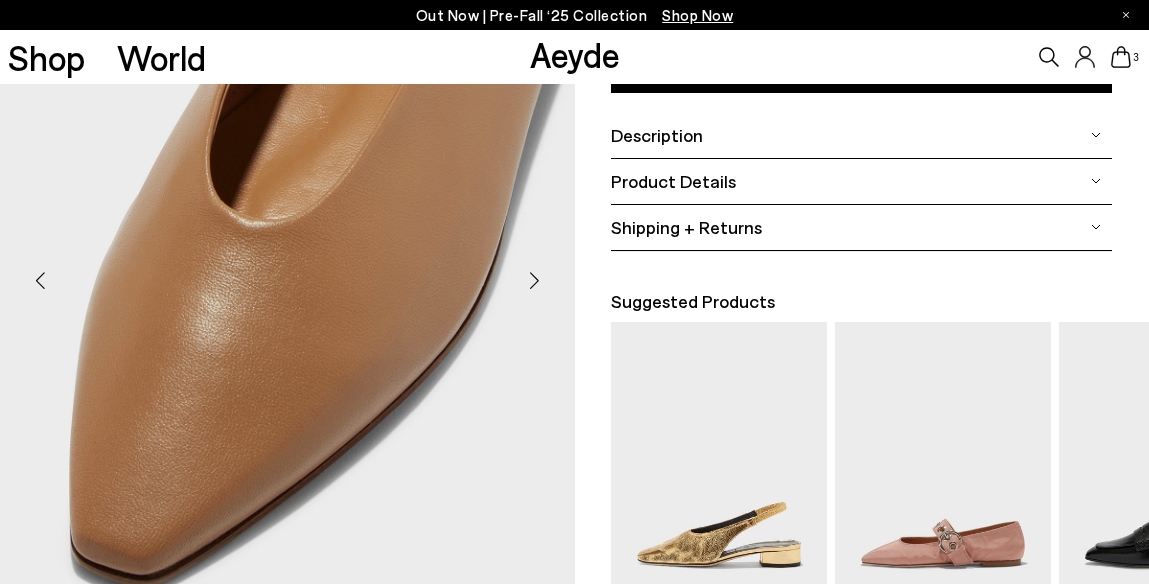 click at bounding box center (535, 281) 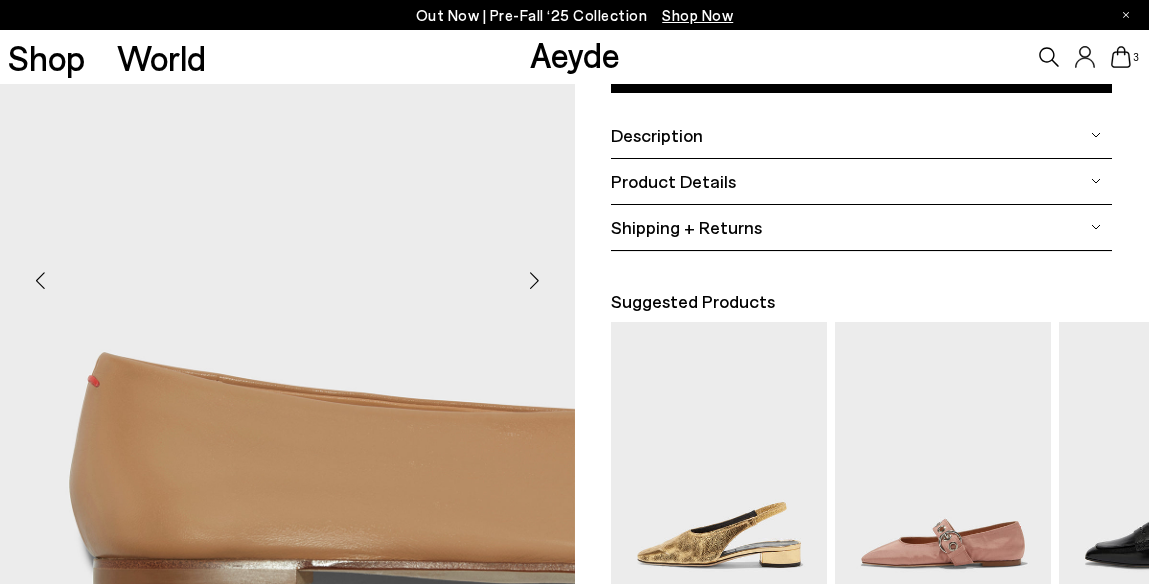scroll, scrollTop: 0, scrollLeft: 0, axis: both 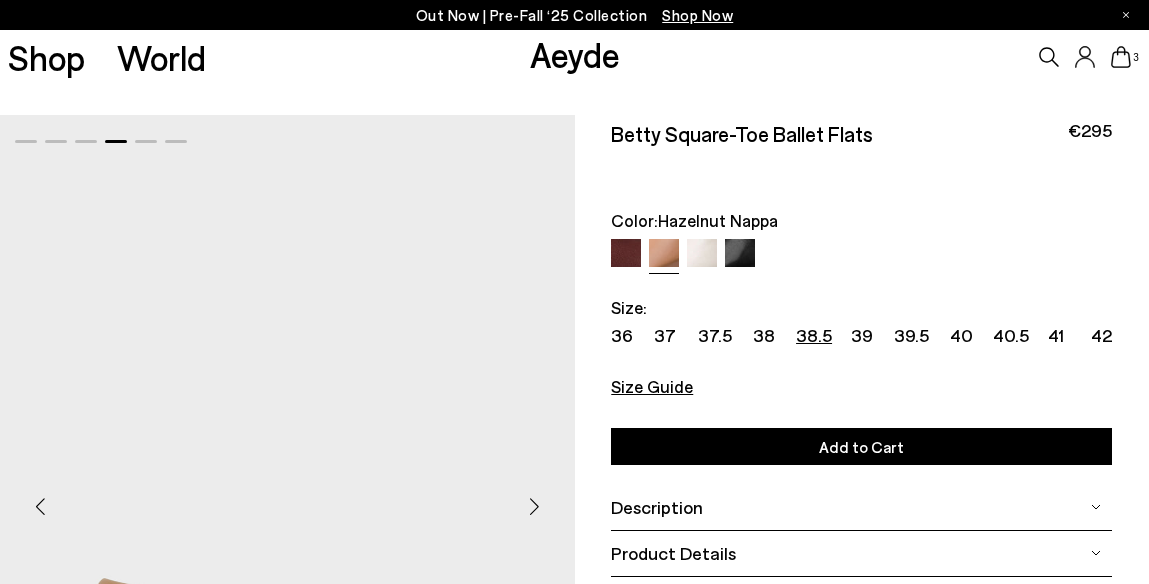 click on "38.5" at bounding box center [814, 335] 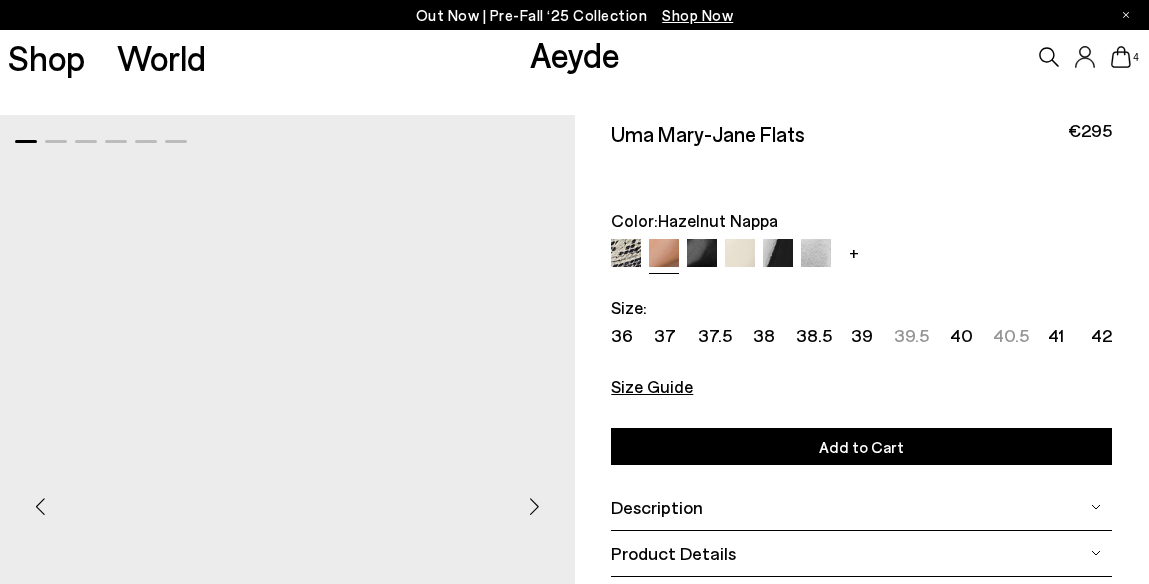 scroll, scrollTop: 0, scrollLeft: 0, axis: both 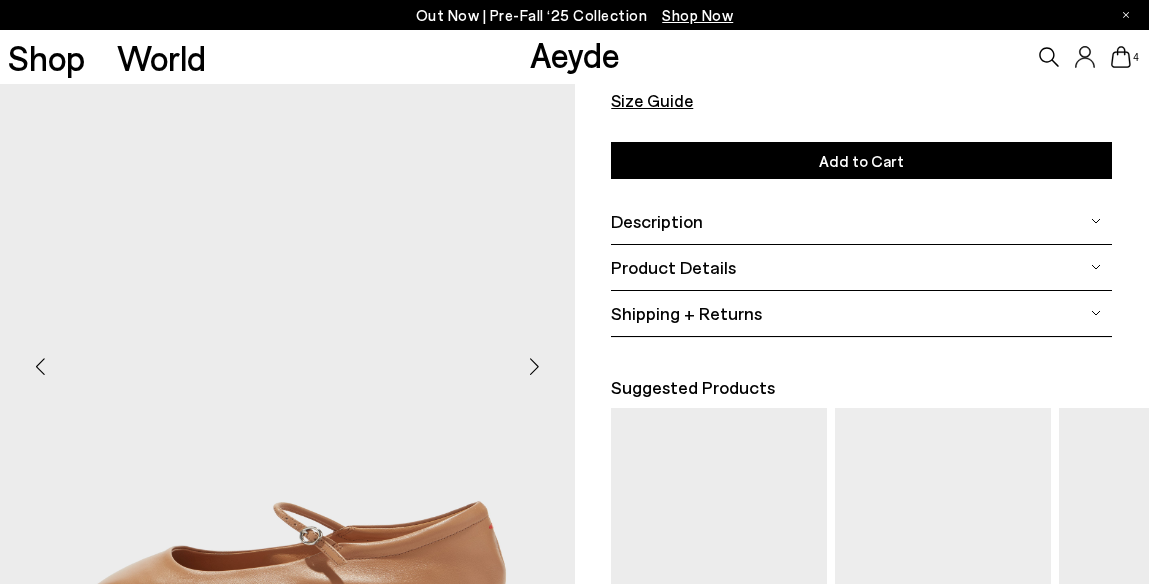 click at bounding box center (535, 367) 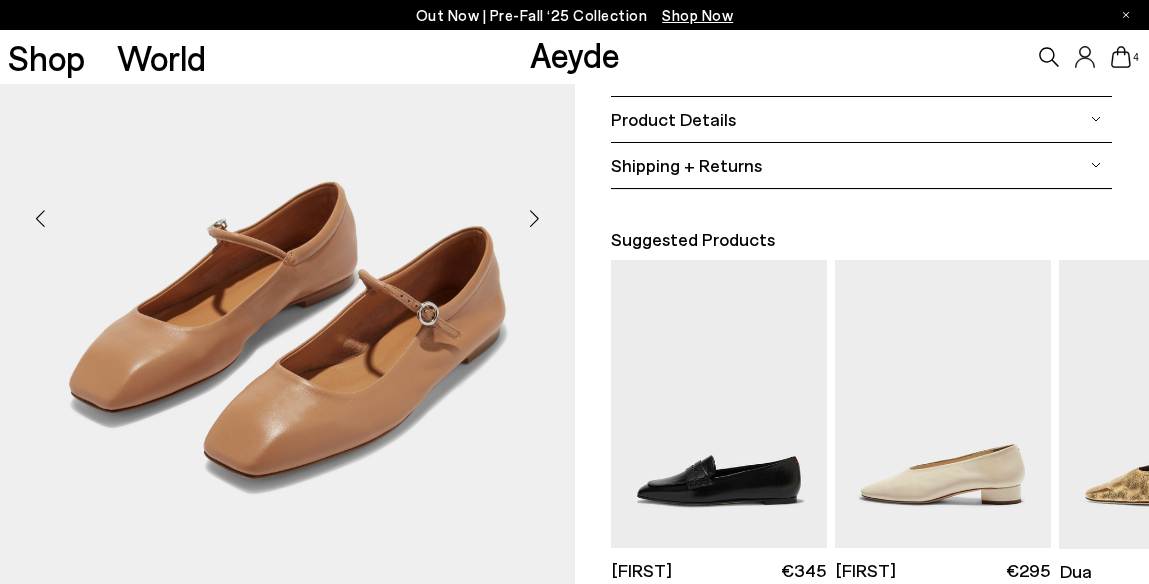 scroll, scrollTop: 444, scrollLeft: 0, axis: vertical 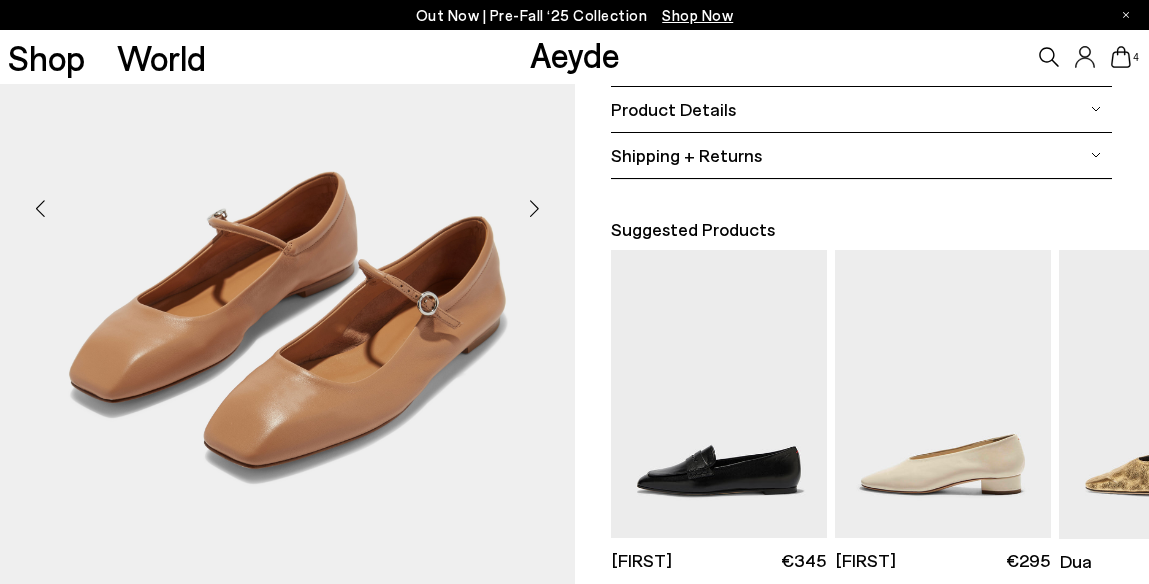 click at bounding box center (535, 209) 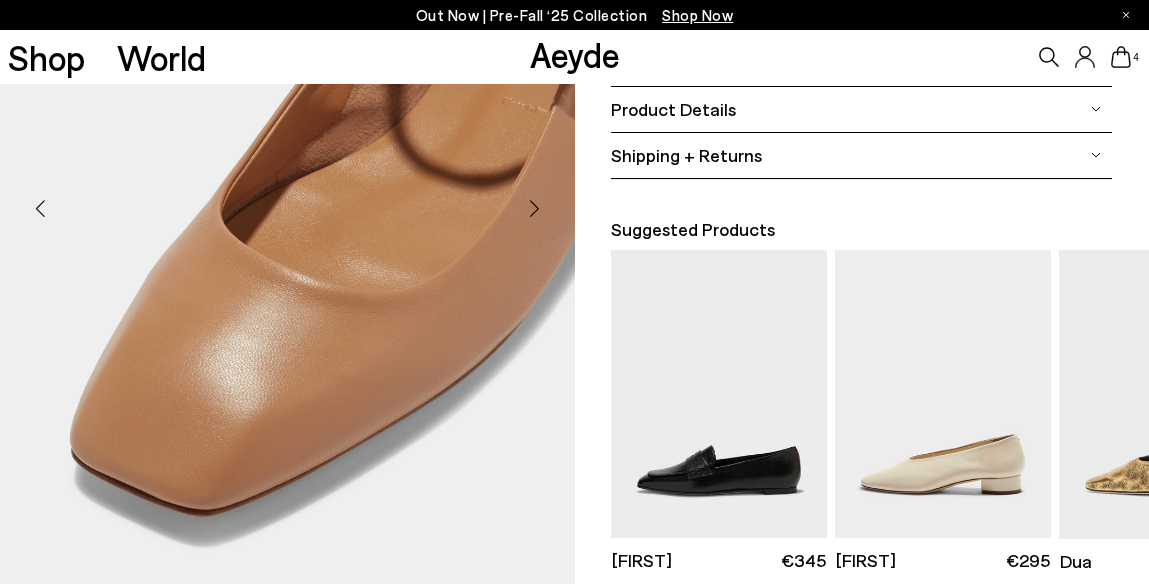 click at bounding box center [535, 209] 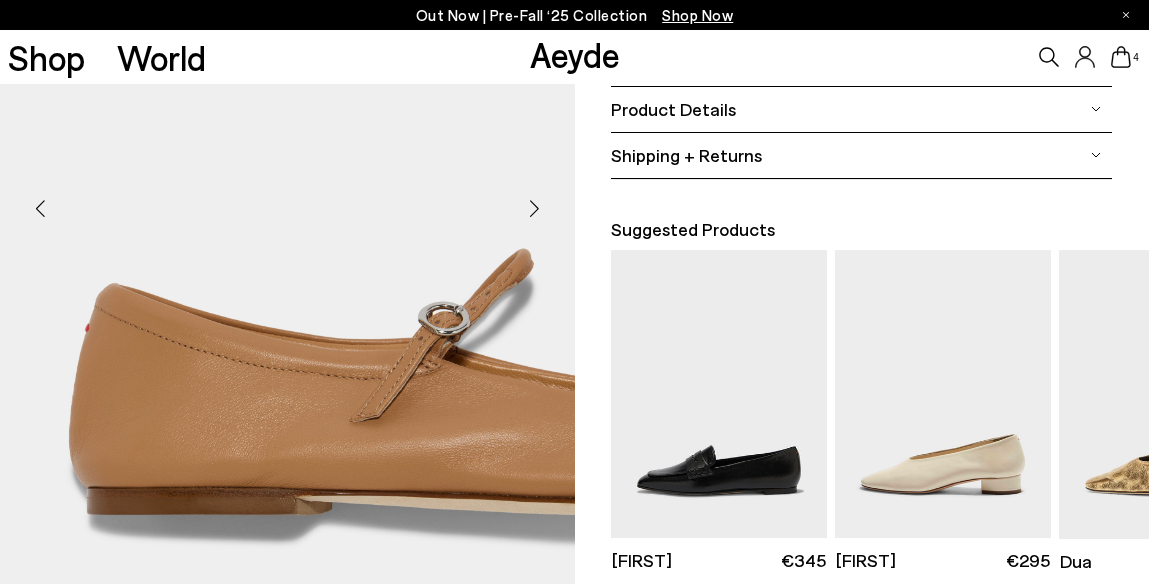 click at bounding box center (535, 209) 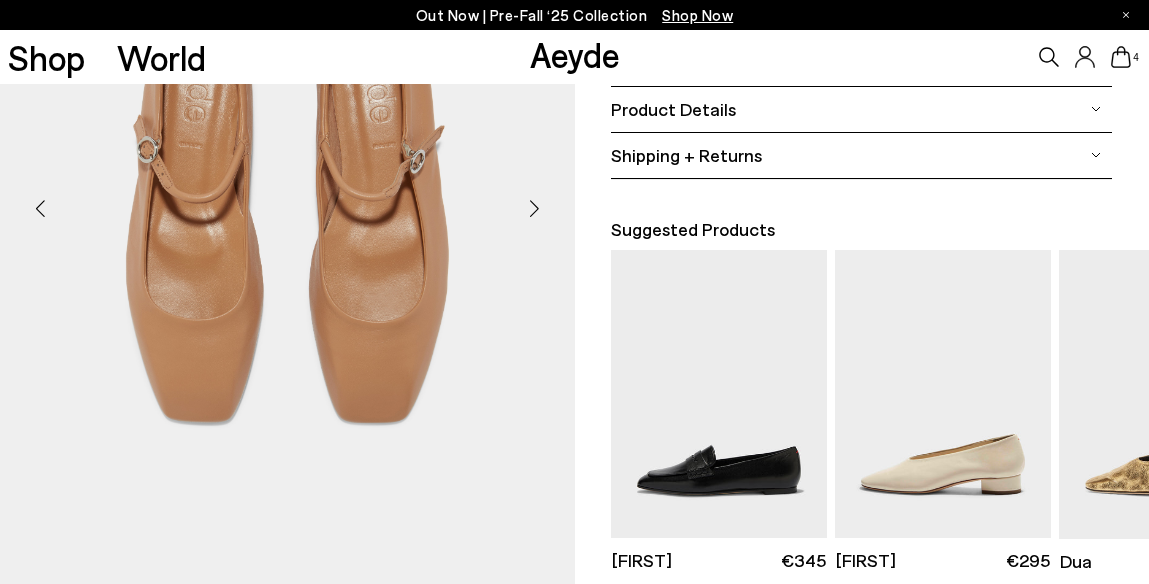 click at bounding box center (535, 209) 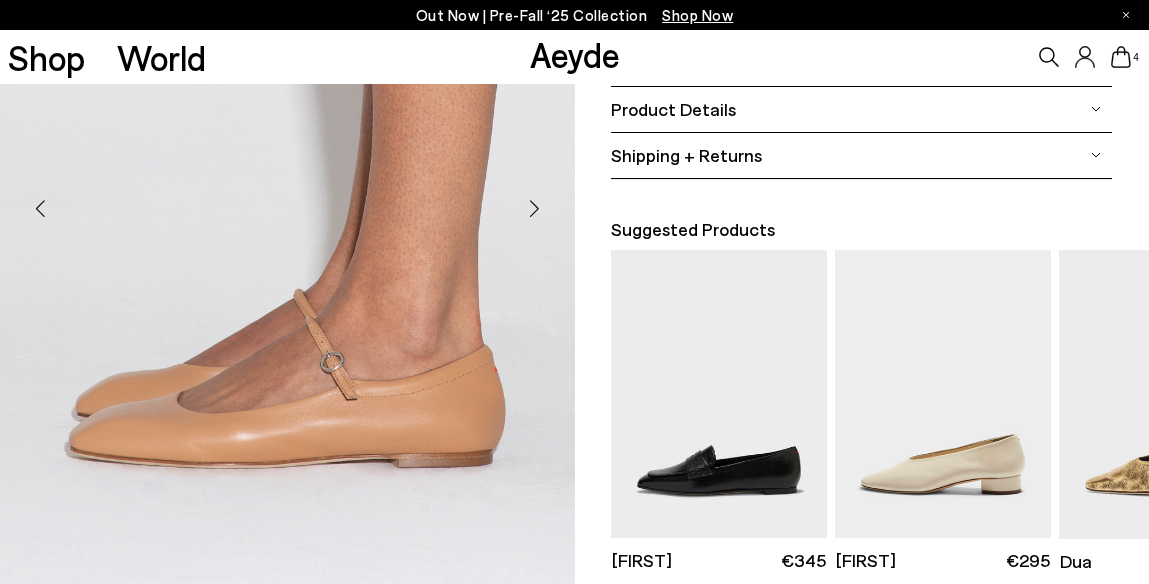 click at bounding box center [535, 209] 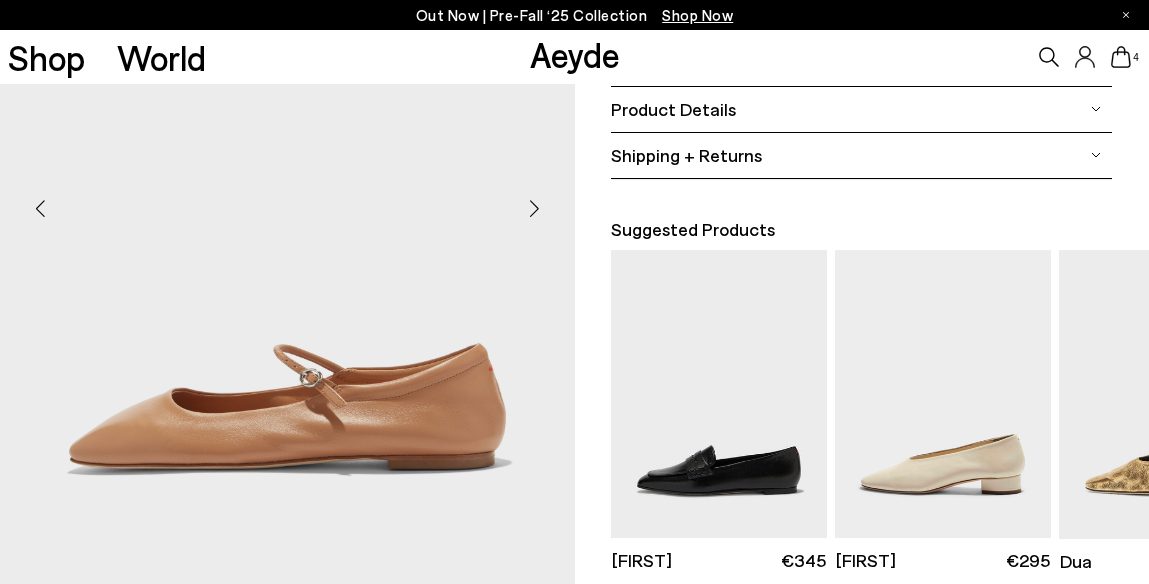 click at bounding box center [535, 209] 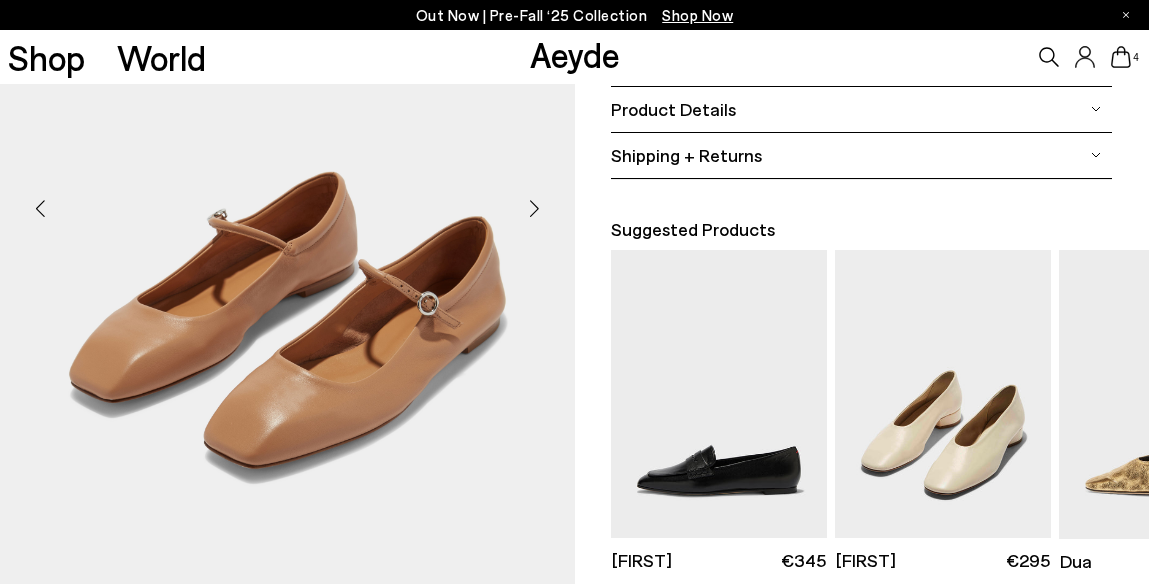 click at bounding box center [943, 394] 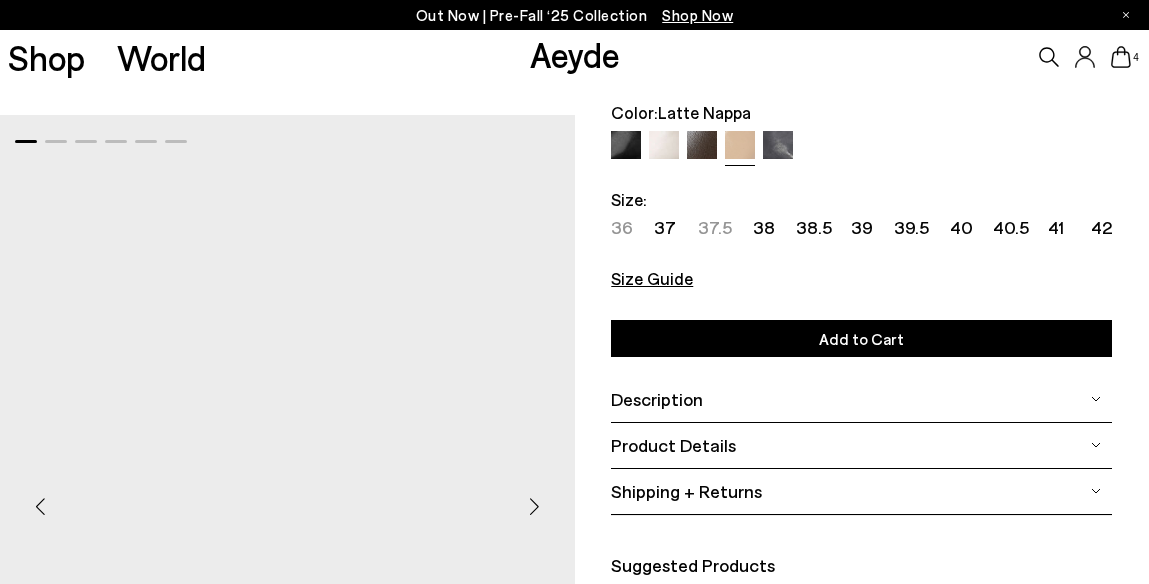 scroll, scrollTop: 42, scrollLeft: 0, axis: vertical 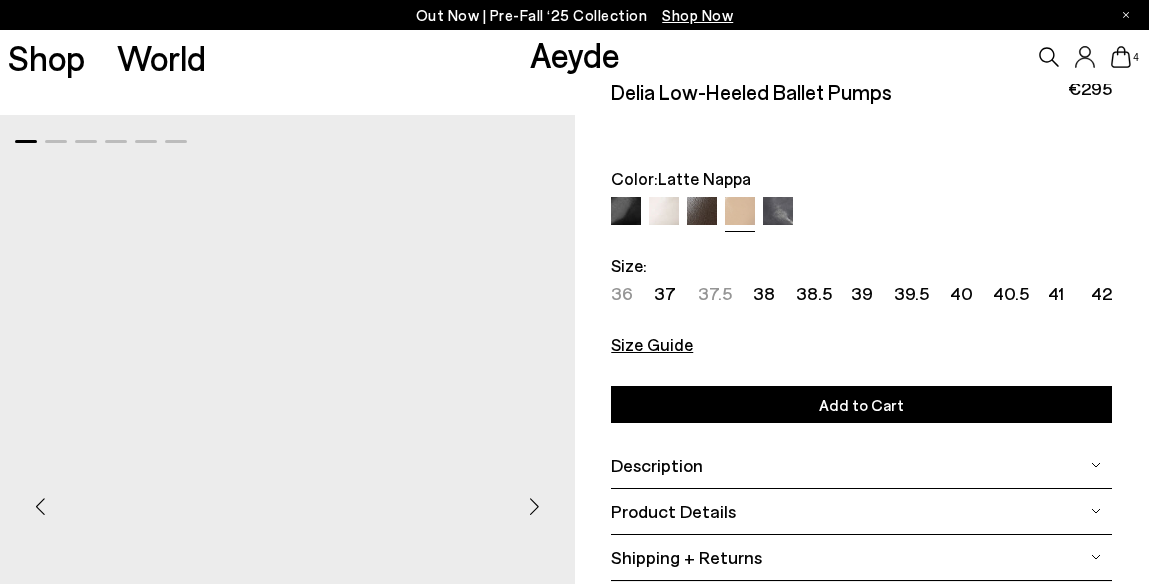 click at bounding box center (664, 212) 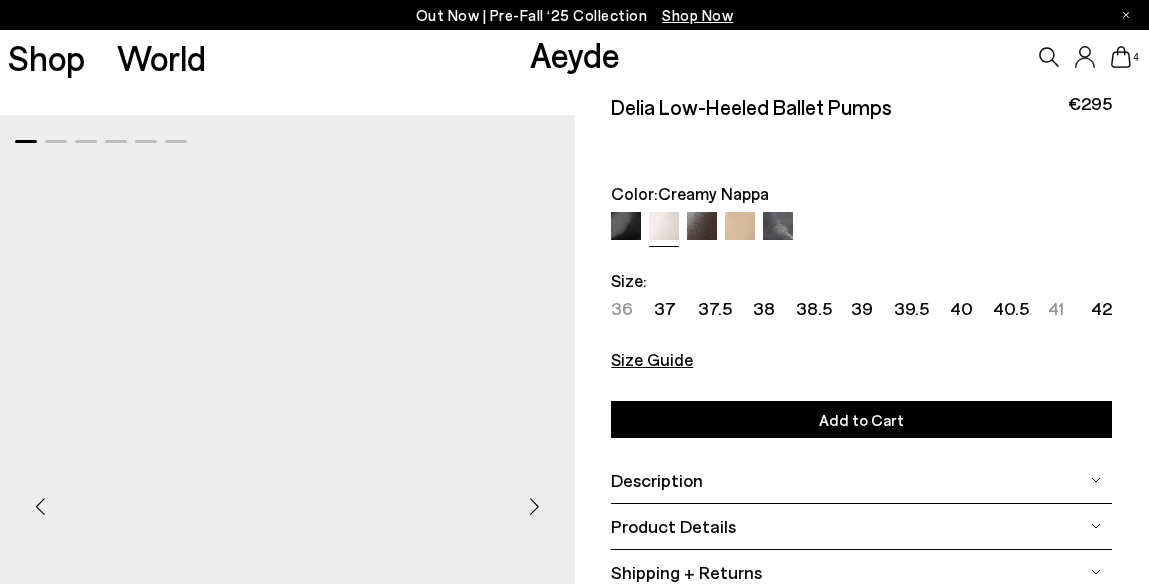 scroll, scrollTop: 0, scrollLeft: 0, axis: both 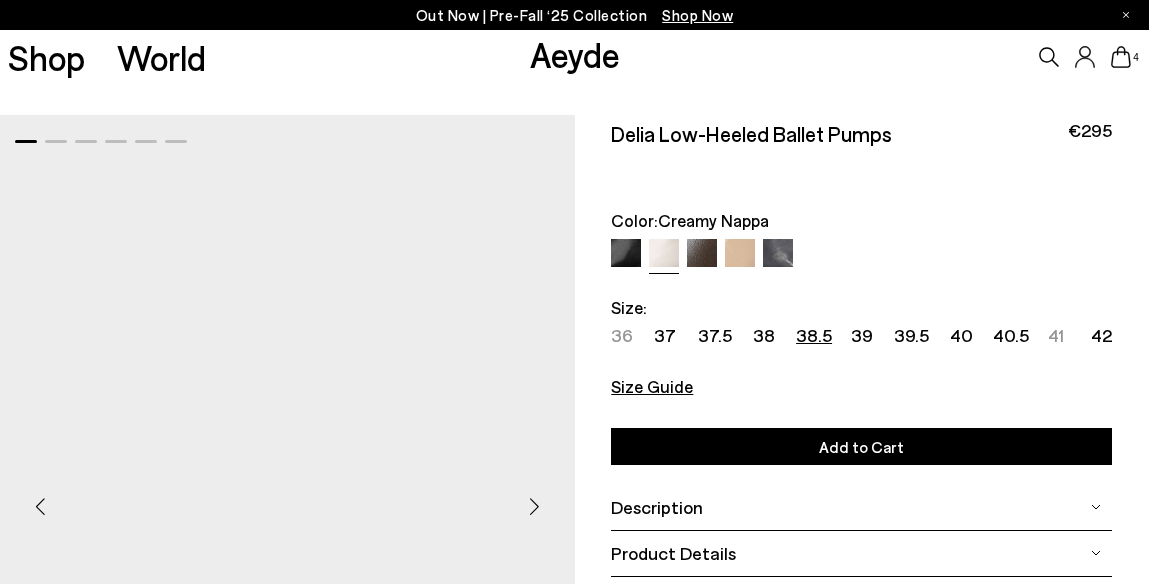click on "38.5" at bounding box center (814, 335) 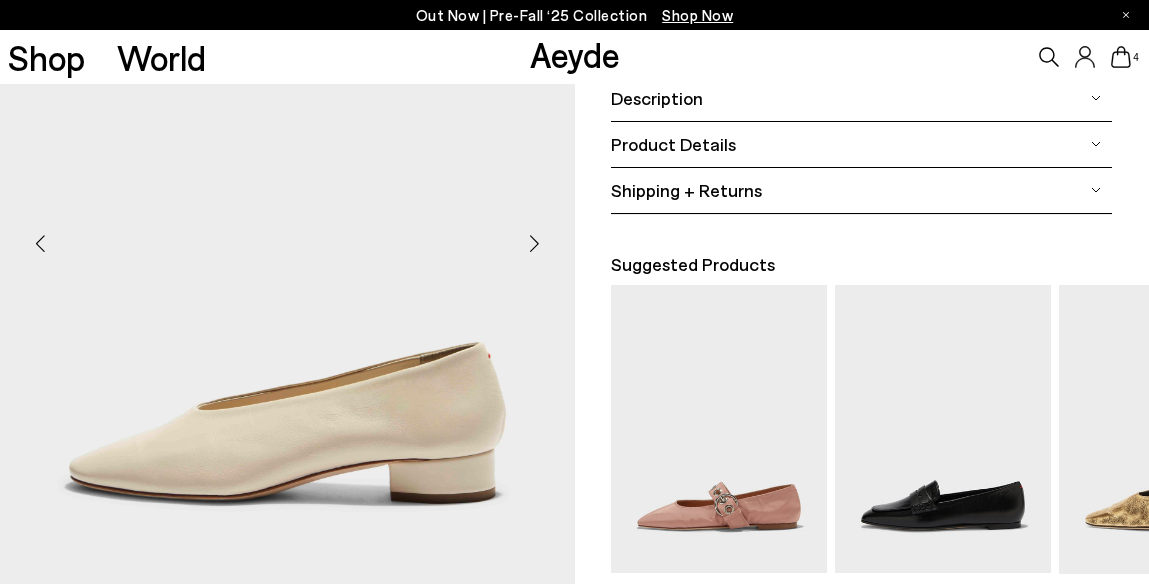 scroll, scrollTop: 411, scrollLeft: 0, axis: vertical 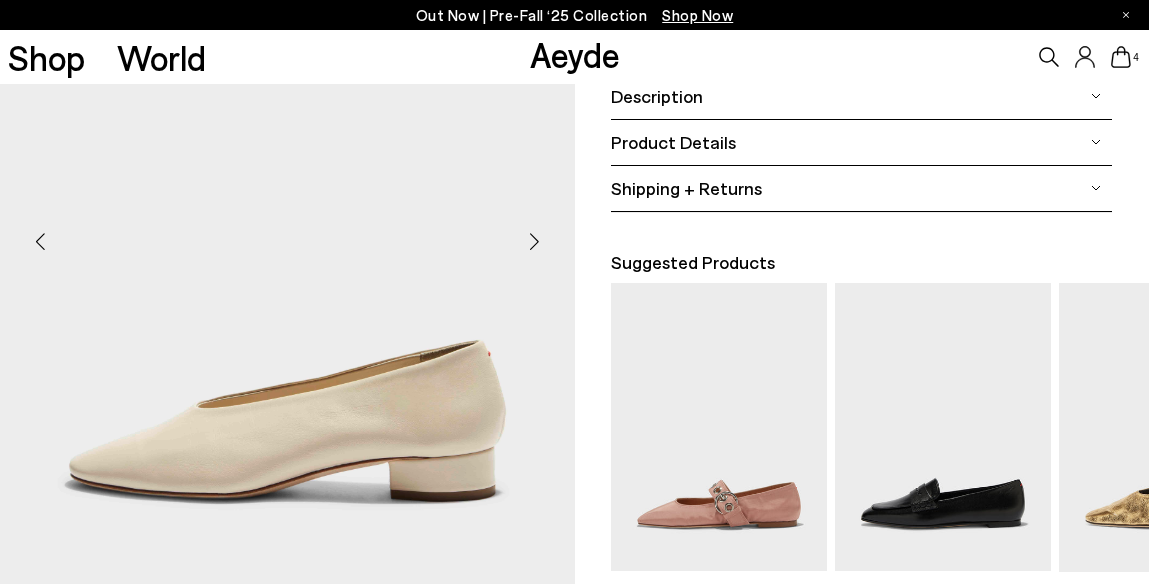 click at bounding box center [535, 242] 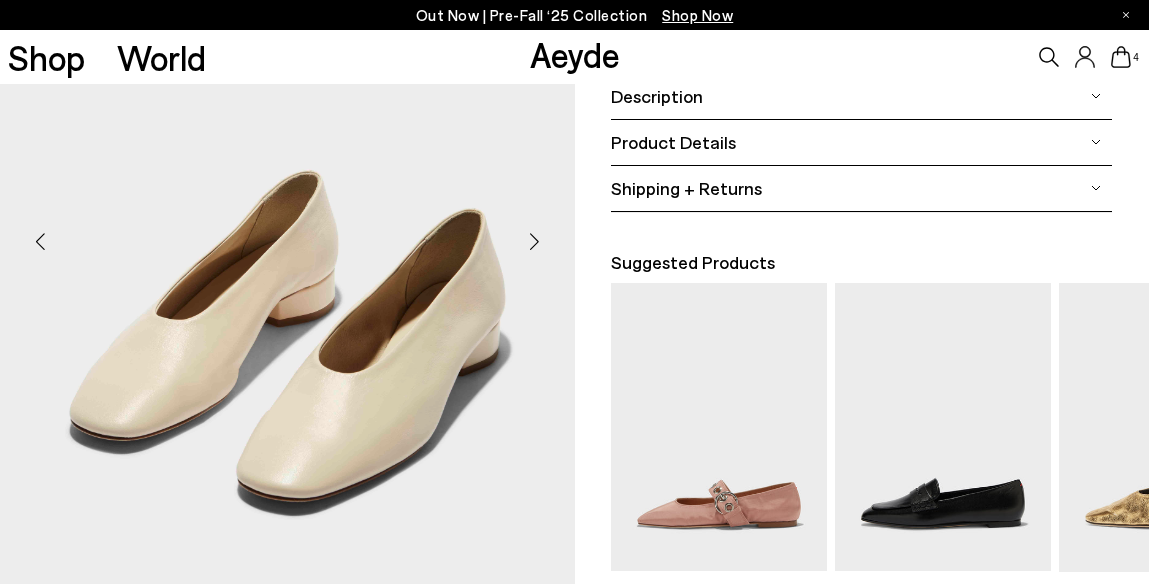 click at bounding box center (535, 242) 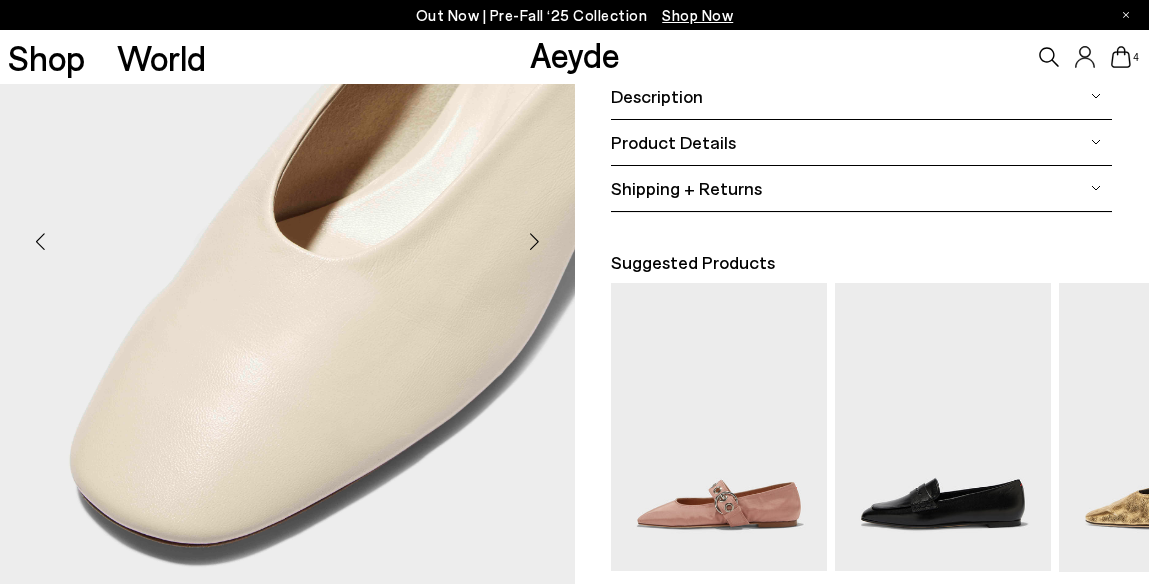 click at bounding box center (535, 242) 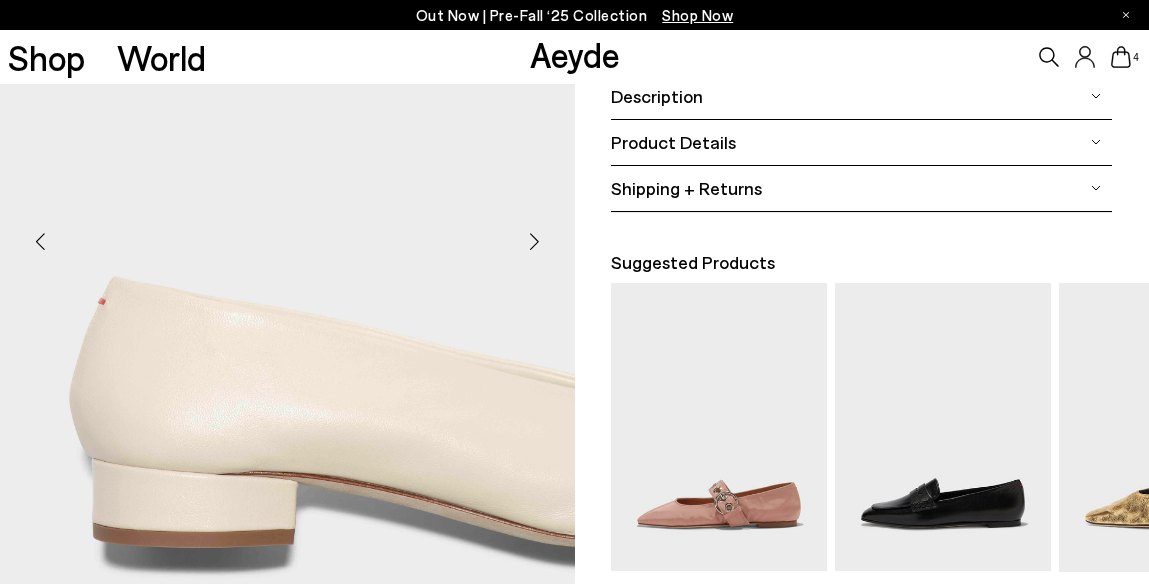 scroll, scrollTop: 0, scrollLeft: 0, axis: both 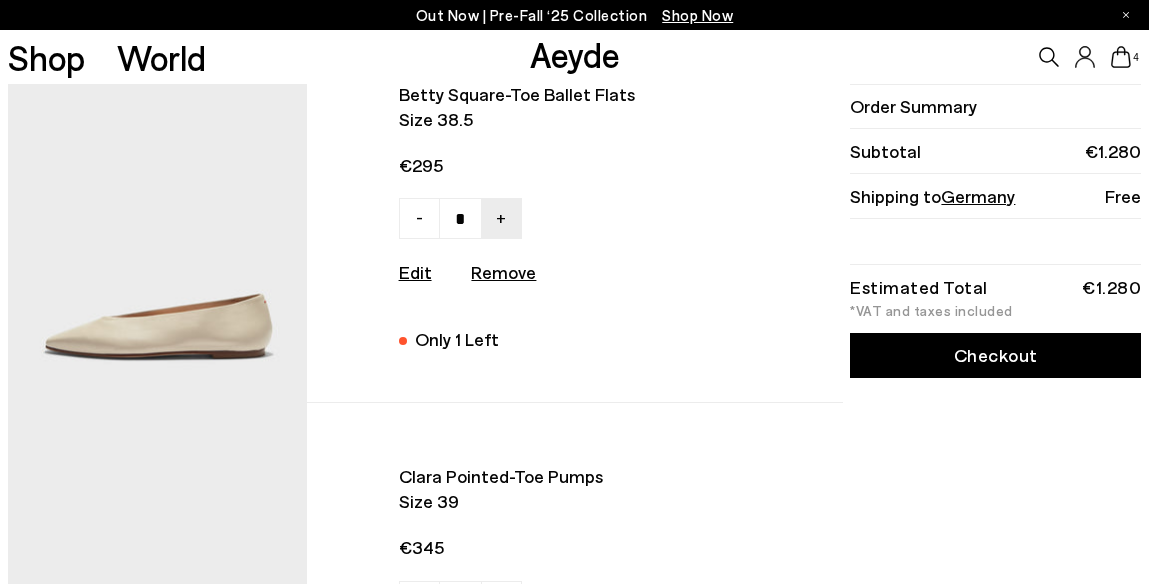 click on "Remove" at bounding box center [503, 272] 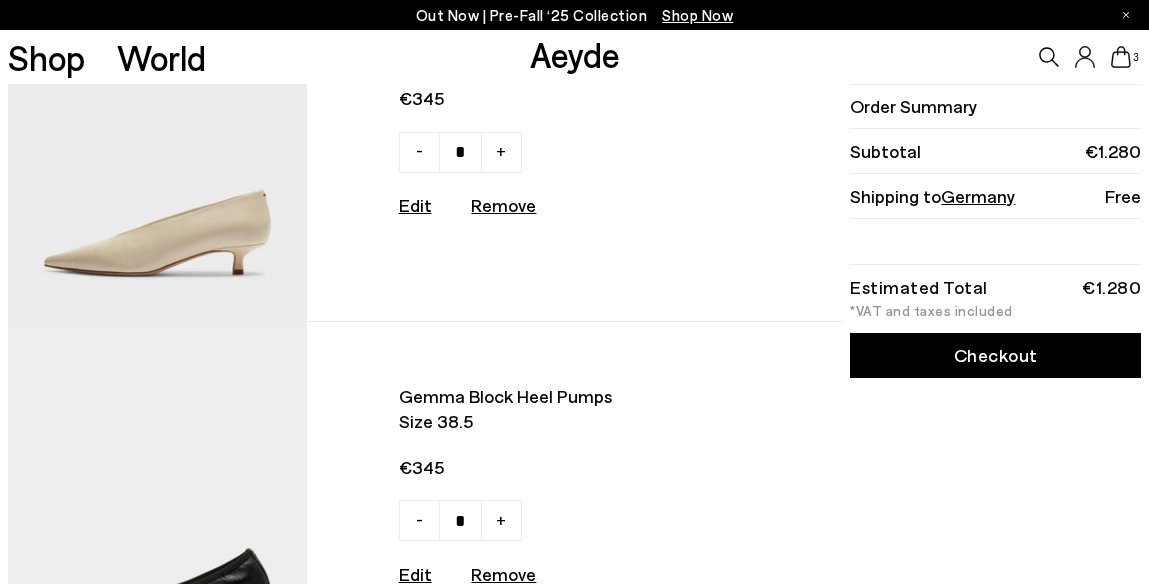 scroll, scrollTop: 500, scrollLeft: 0, axis: vertical 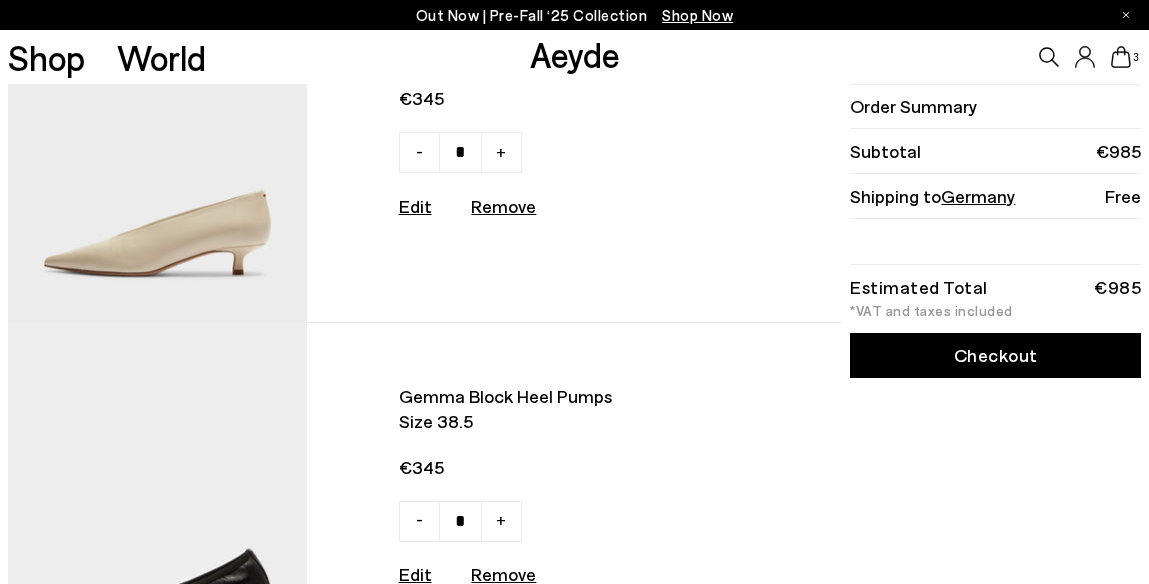 click on "Remove" at bounding box center [503, 206] 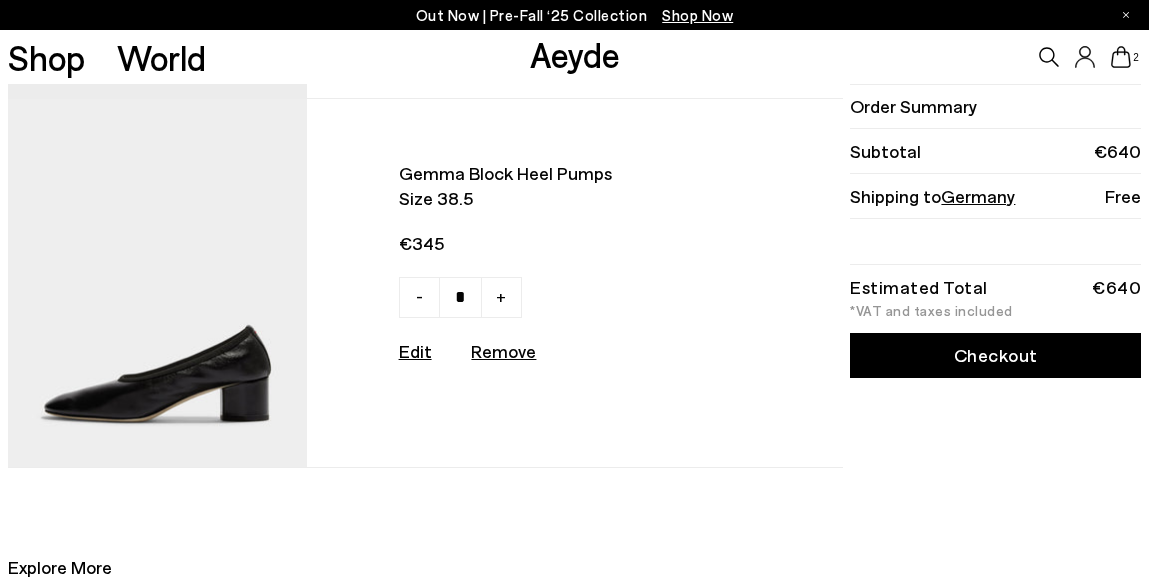 scroll, scrollTop: 368, scrollLeft: 0, axis: vertical 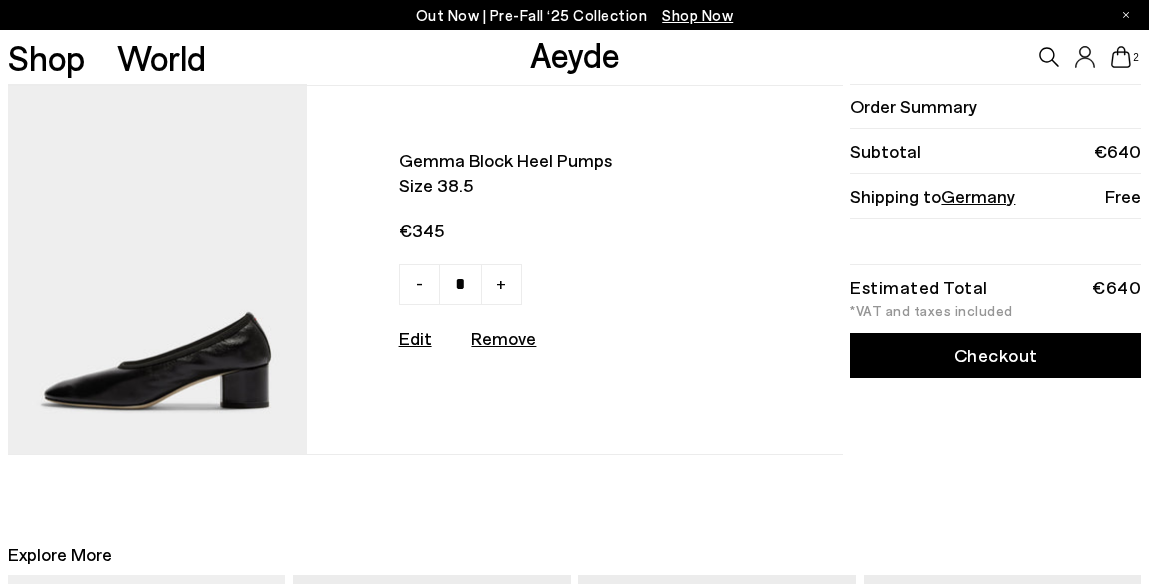 click on "Edit" at bounding box center [415, 338] 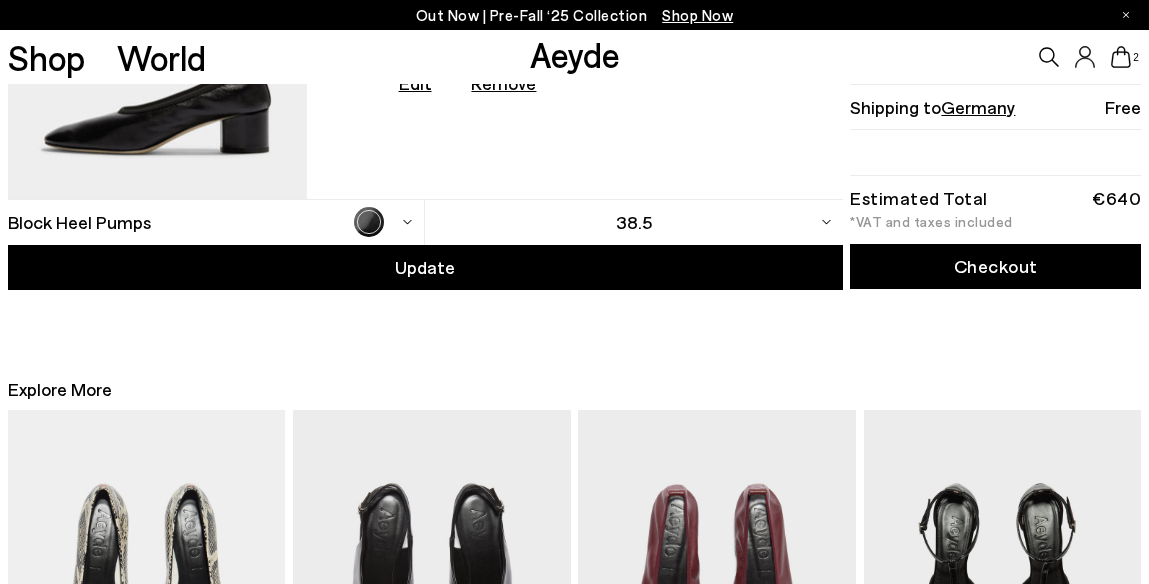 scroll, scrollTop: 644, scrollLeft: 0, axis: vertical 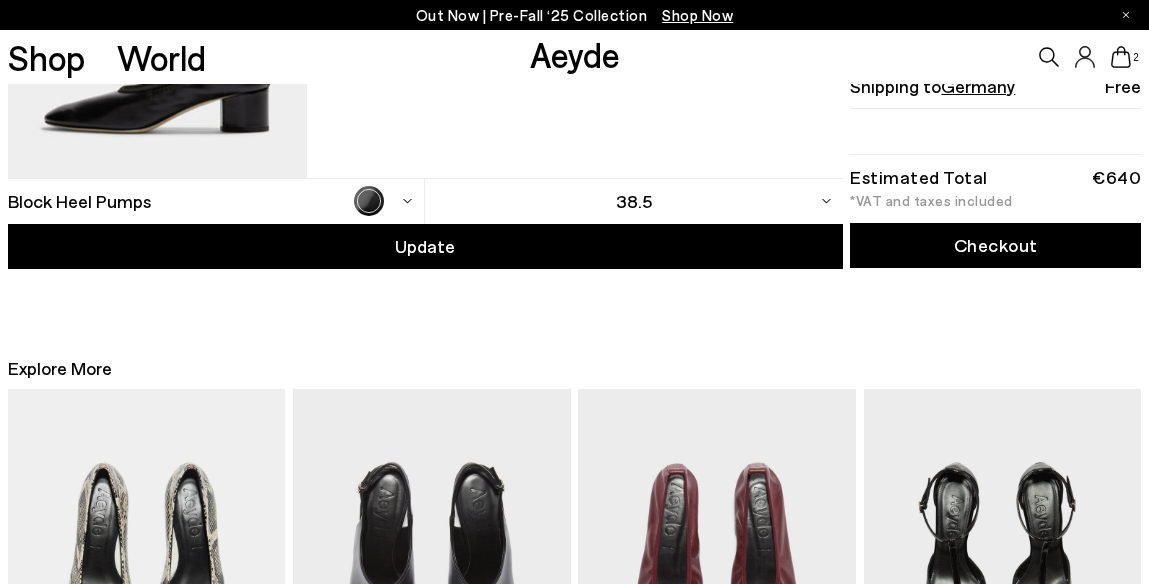 click on "38.5" at bounding box center (633, 201) 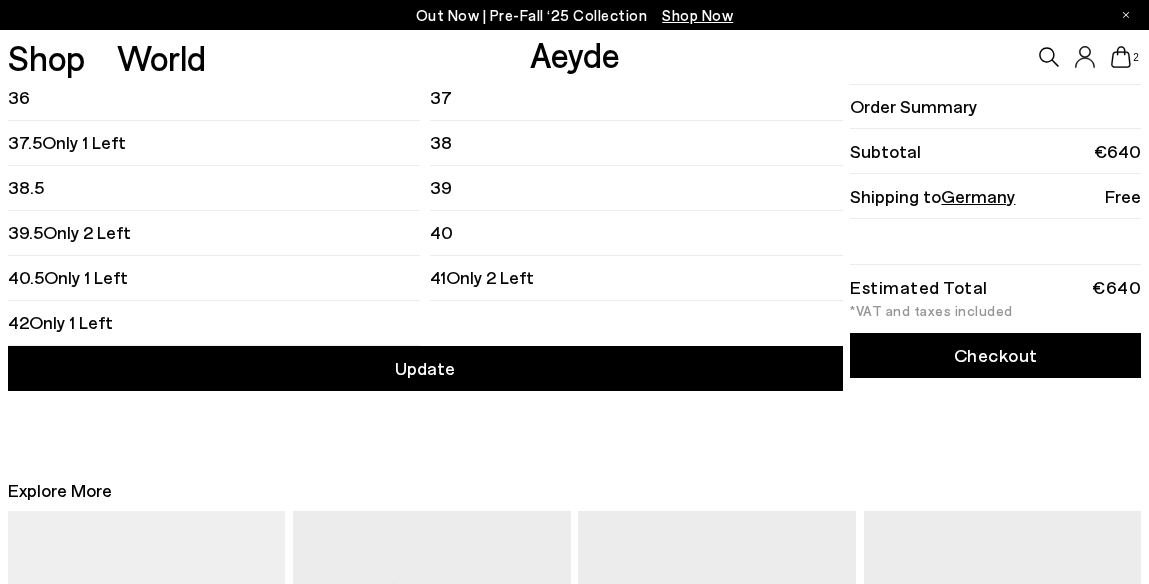 scroll, scrollTop: 507, scrollLeft: 0, axis: vertical 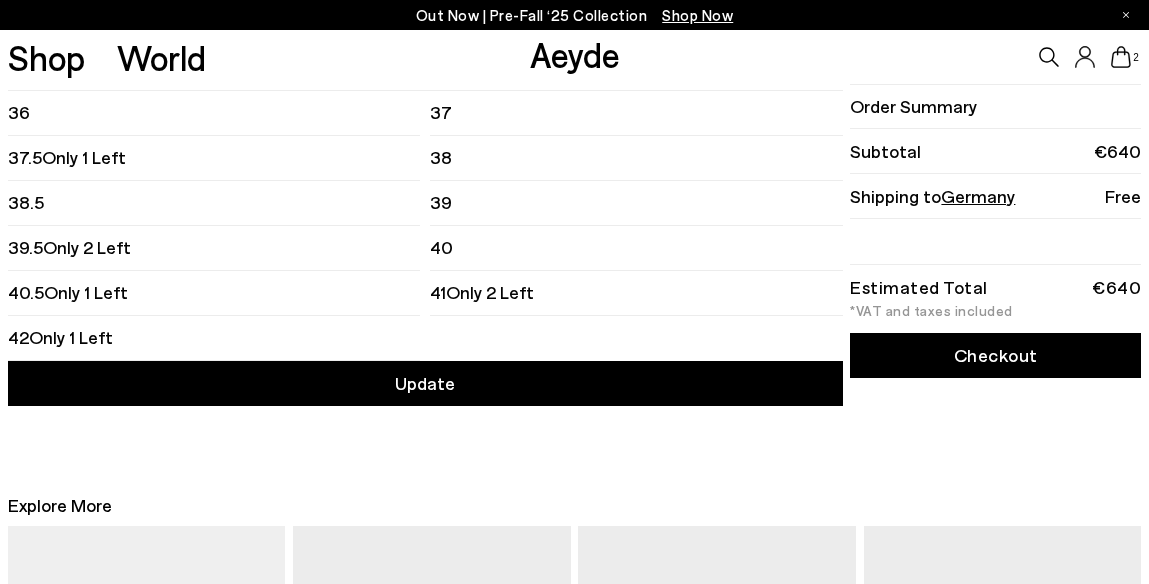 click on "Betty square-toe ballet flats
Size
38.5
€295
- + Edit Remove" at bounding box center [574, 47] 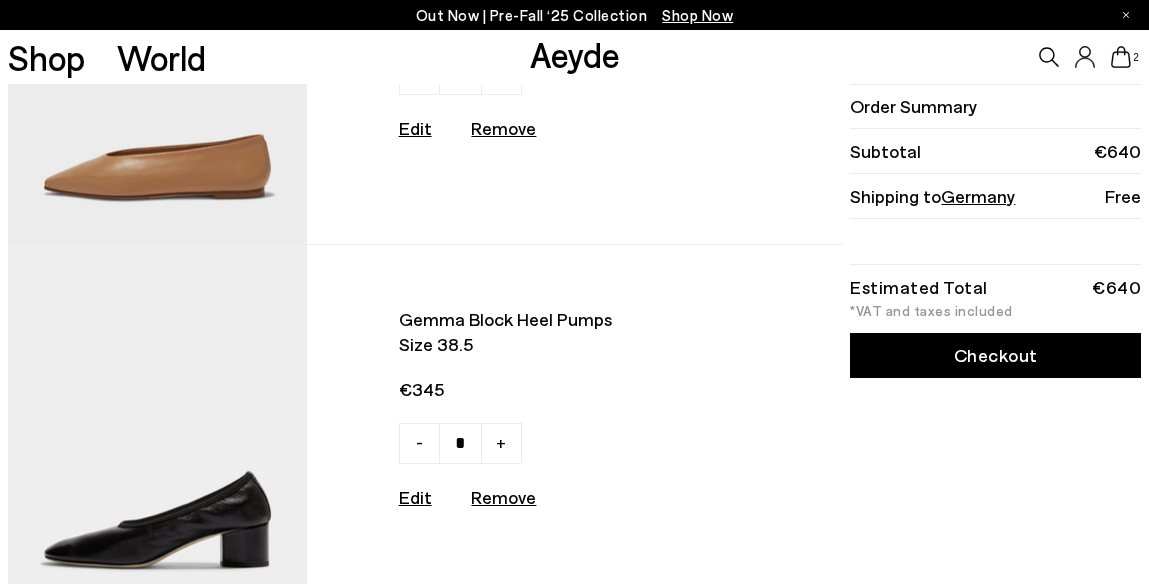 scroll, scrollTop: 0, scrollLeft: 0, axis: both 